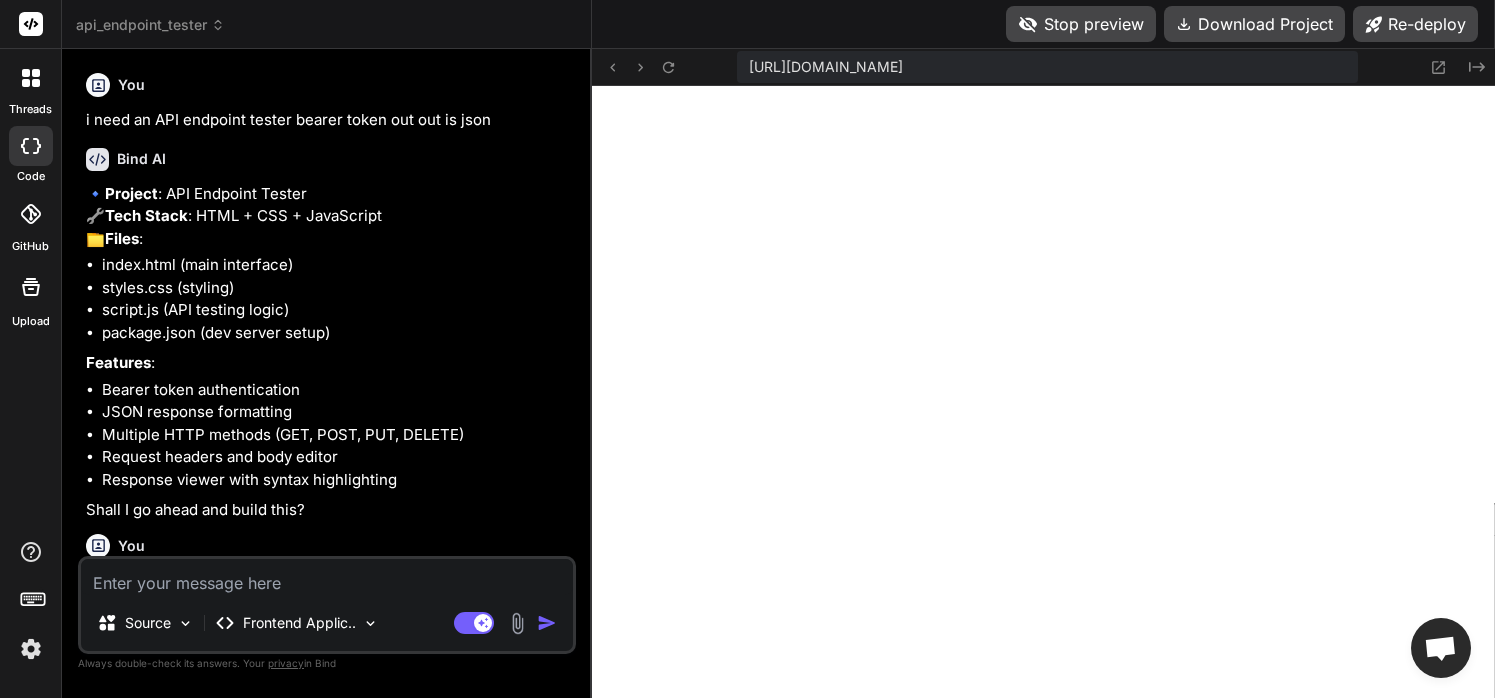 scroll, scrollTop: 0, scrollLeft: 0, axis: both 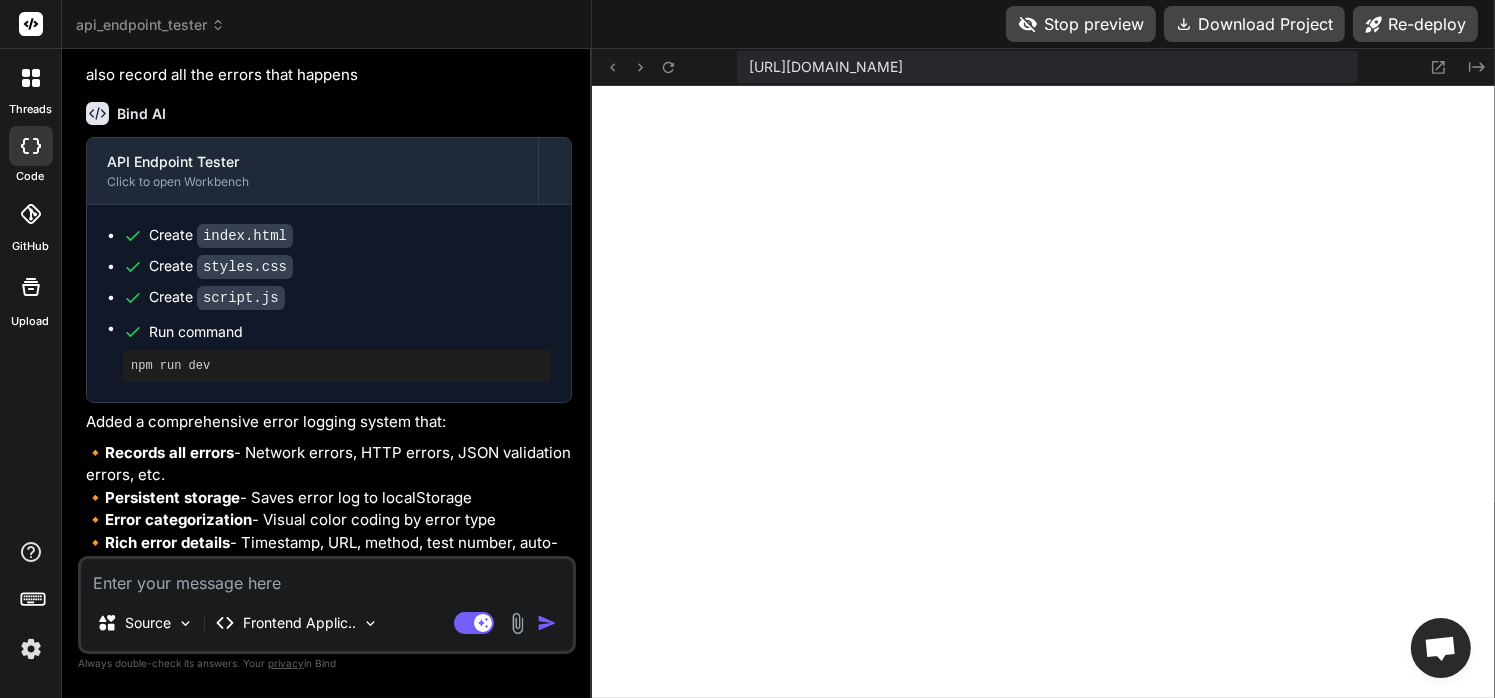 click at bounding box center (327, 577) 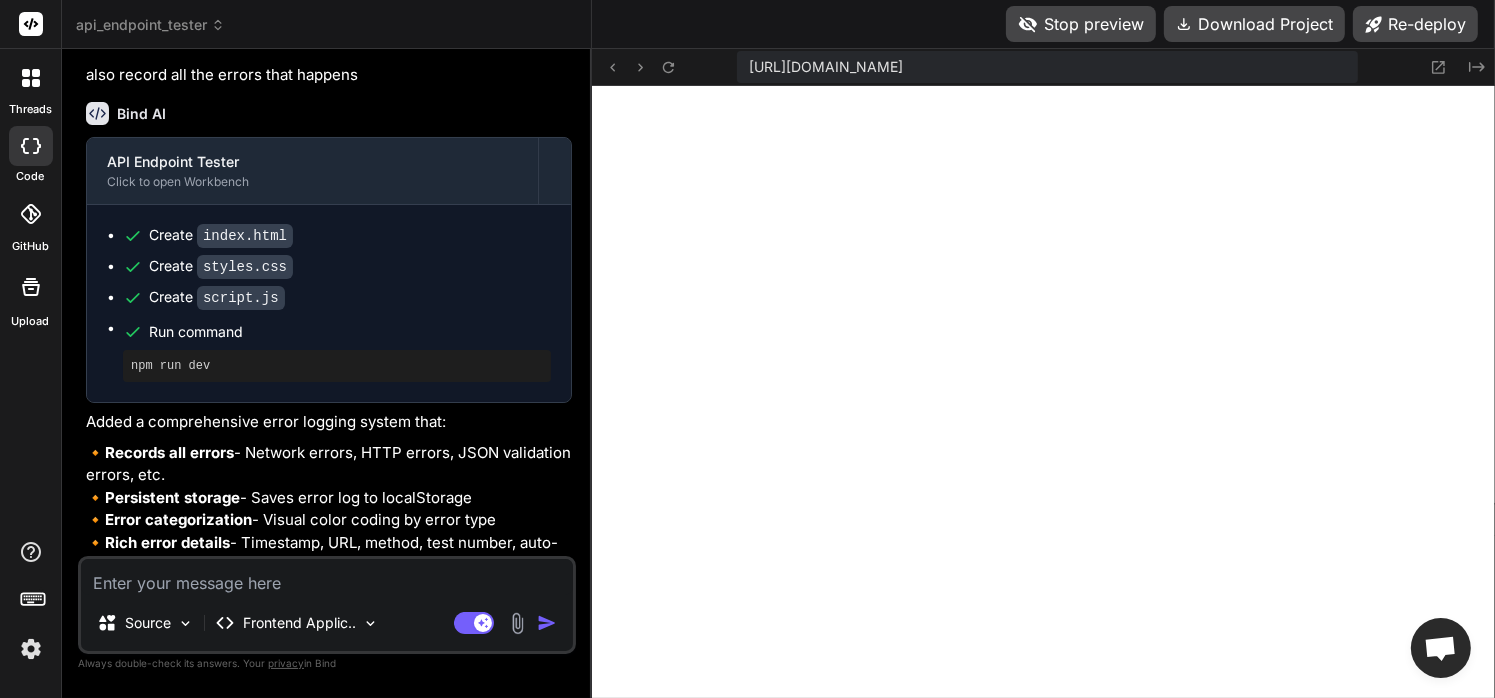 type on "a" 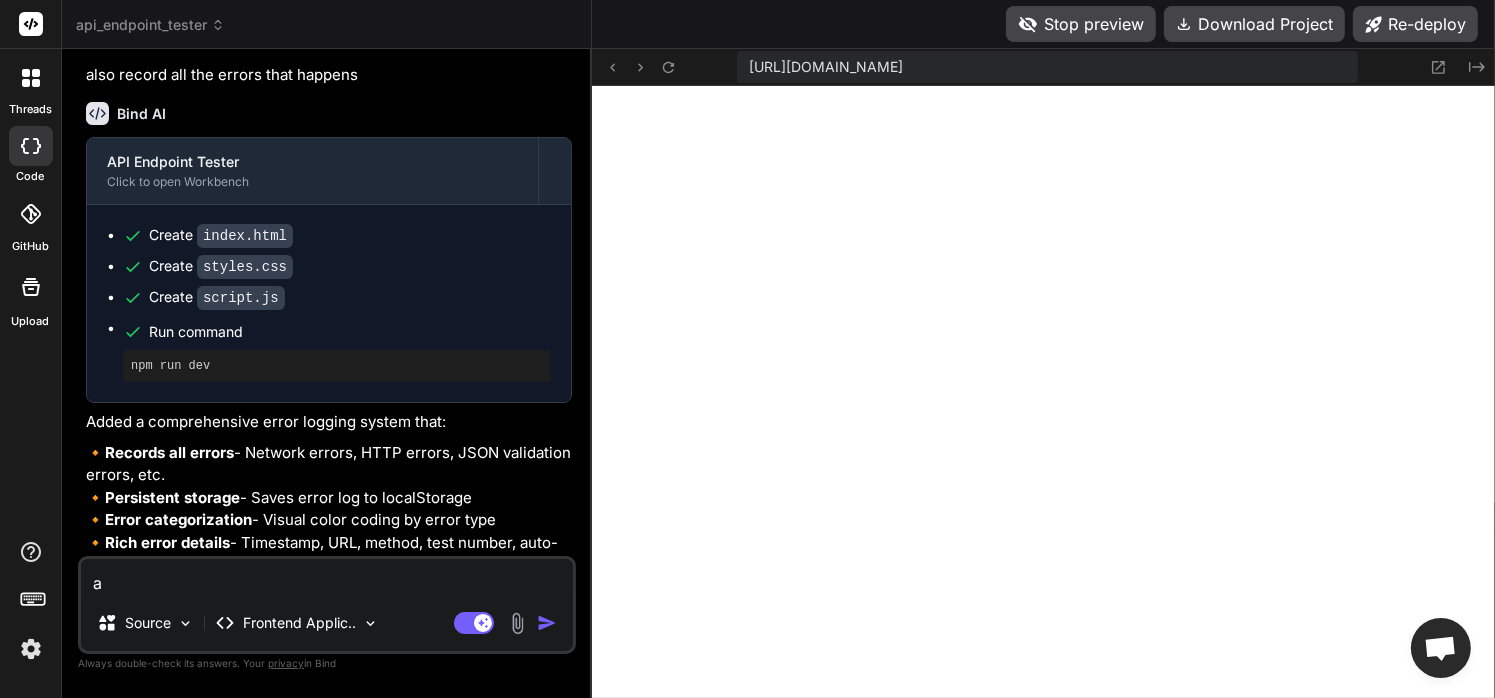 type on "al" 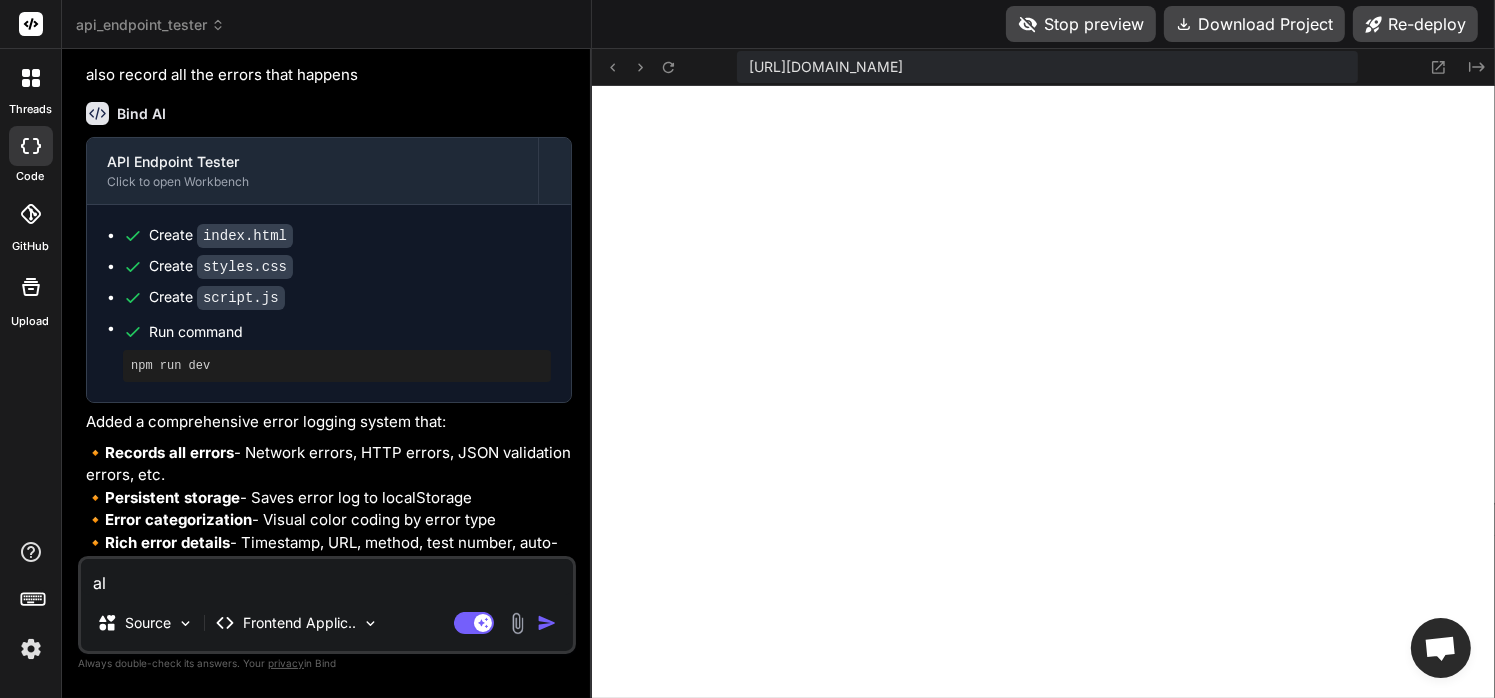 type on "als" 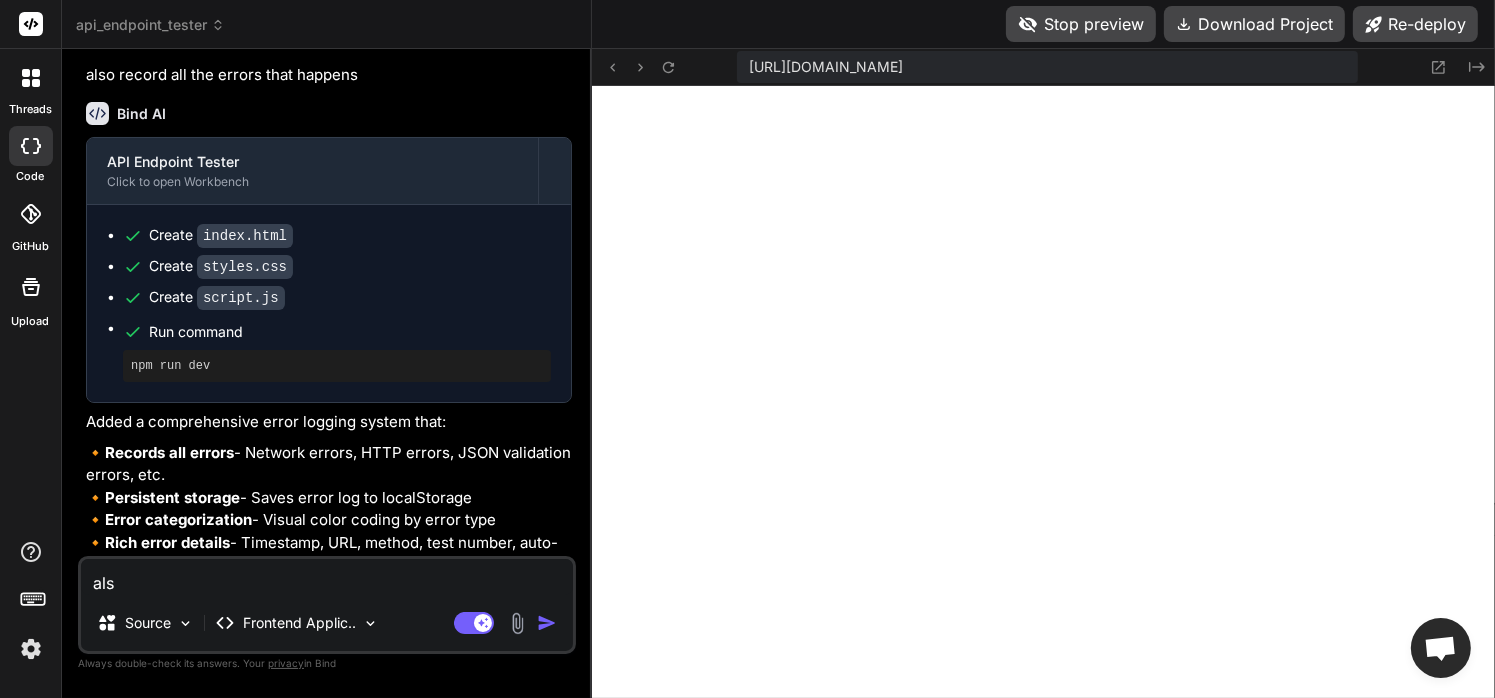 type on "also" 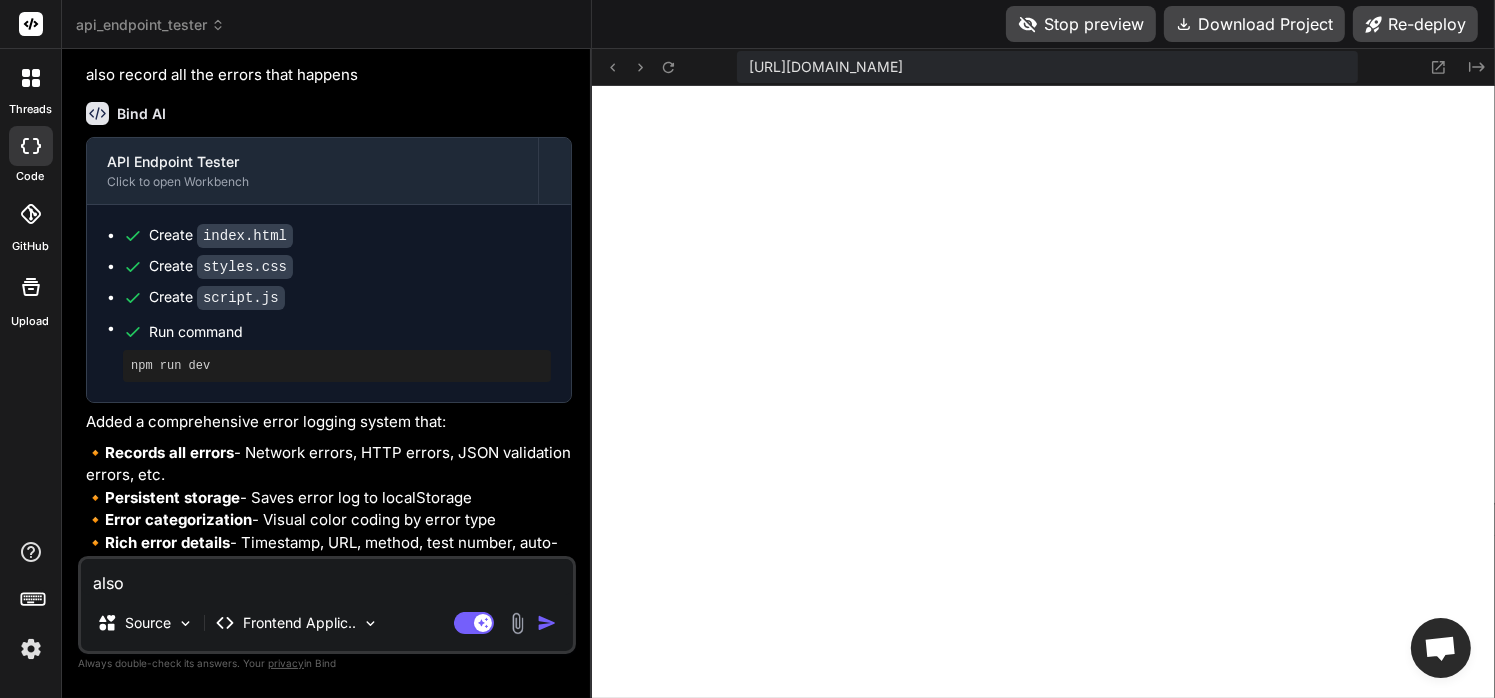 type on "also" 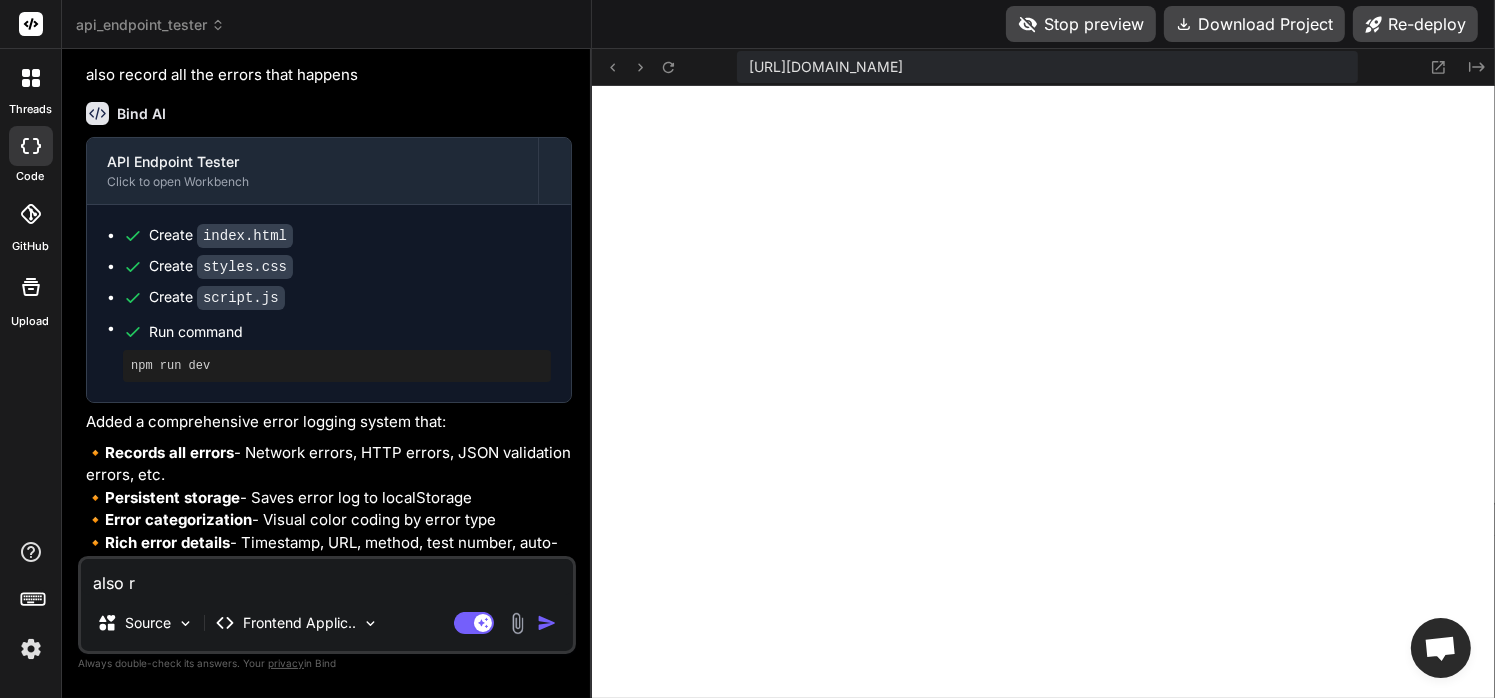 type on "also re" 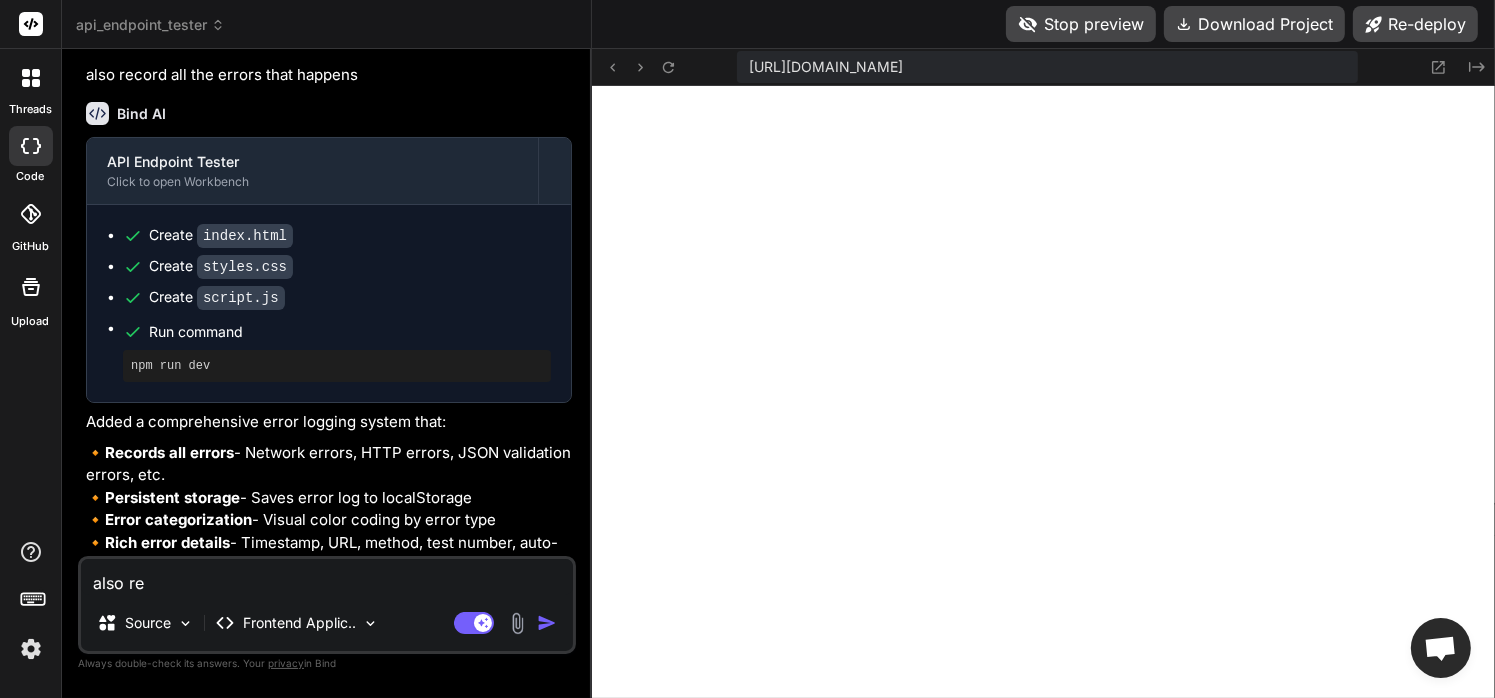 type on "also rep" 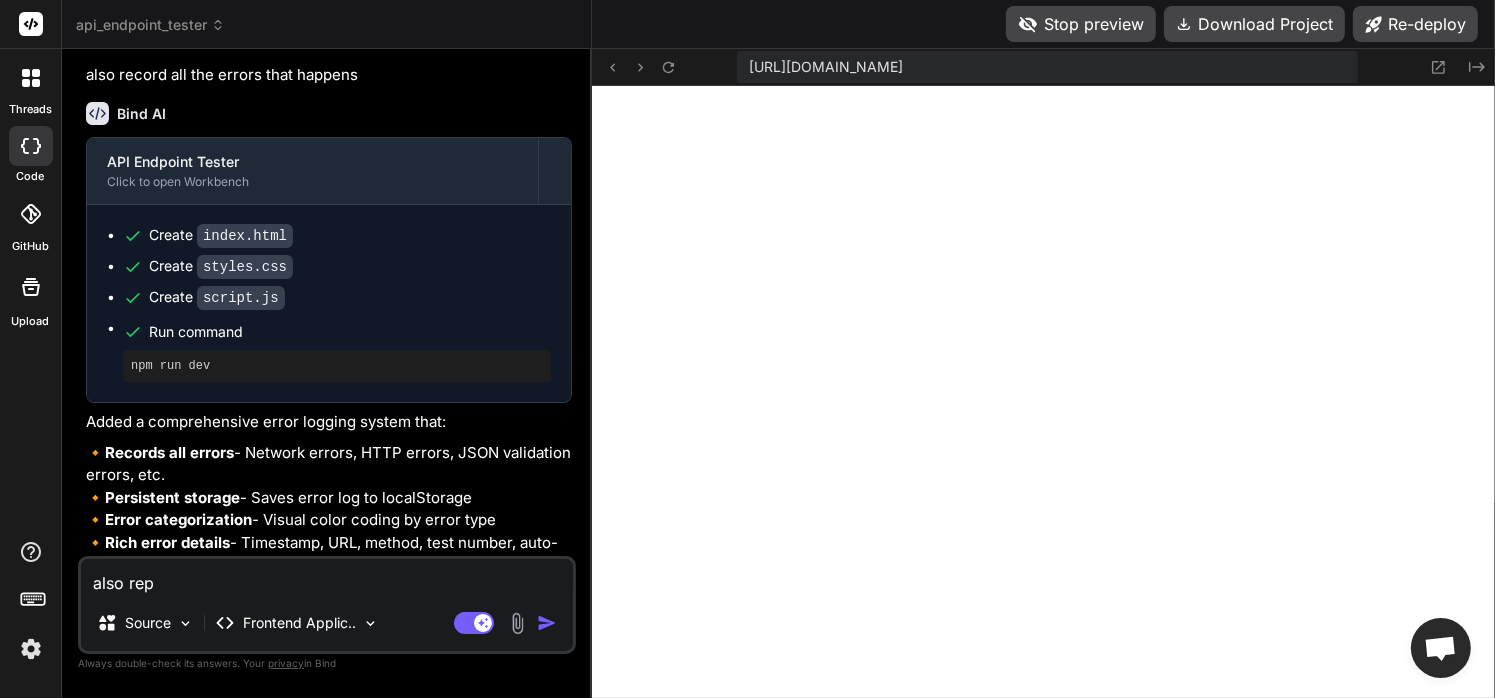 type on "also re" 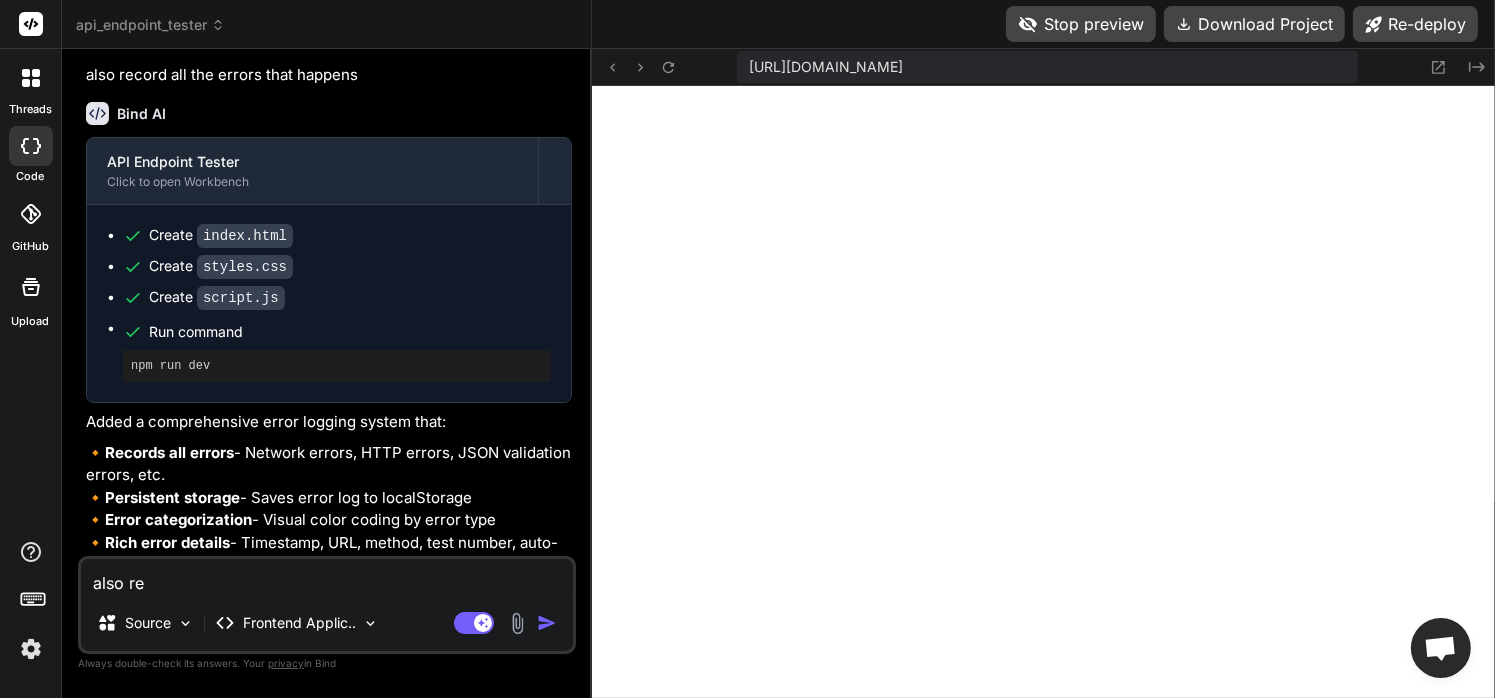 type on "also r" 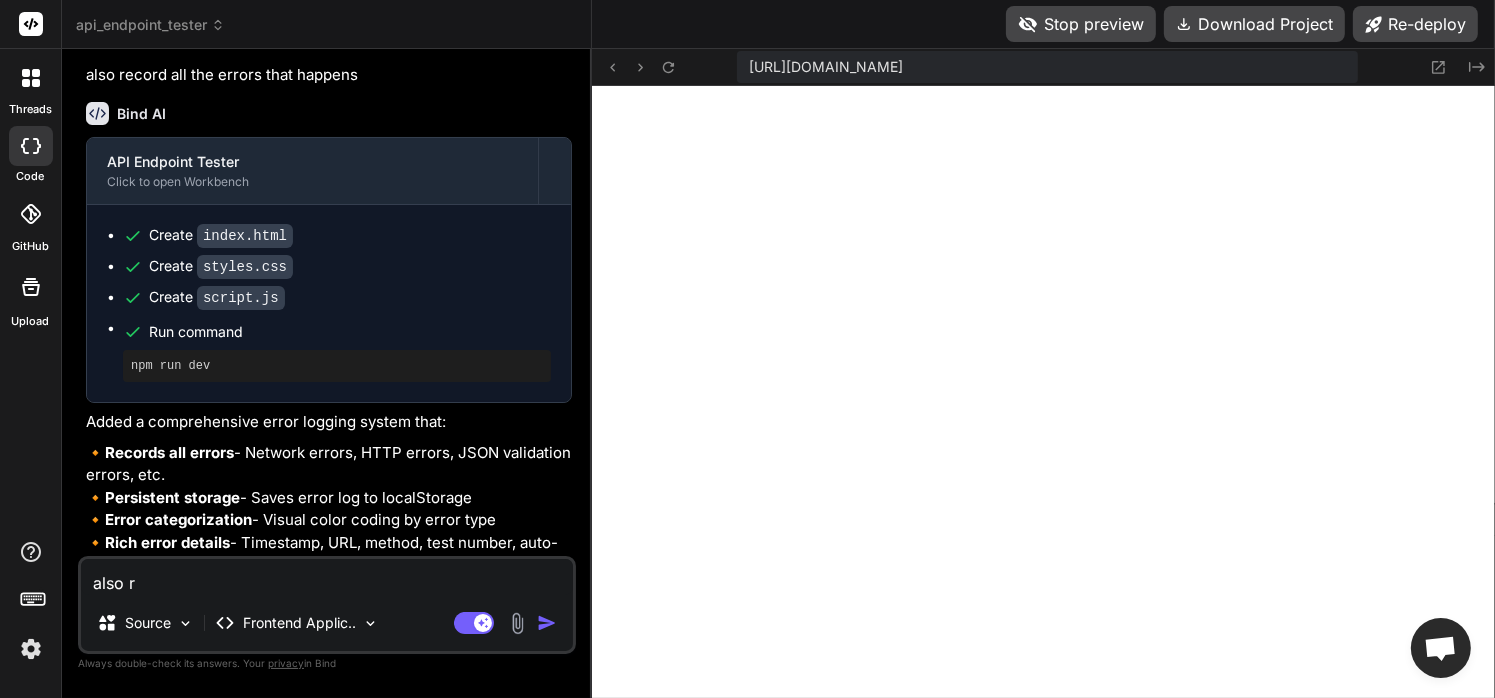 type on "also" 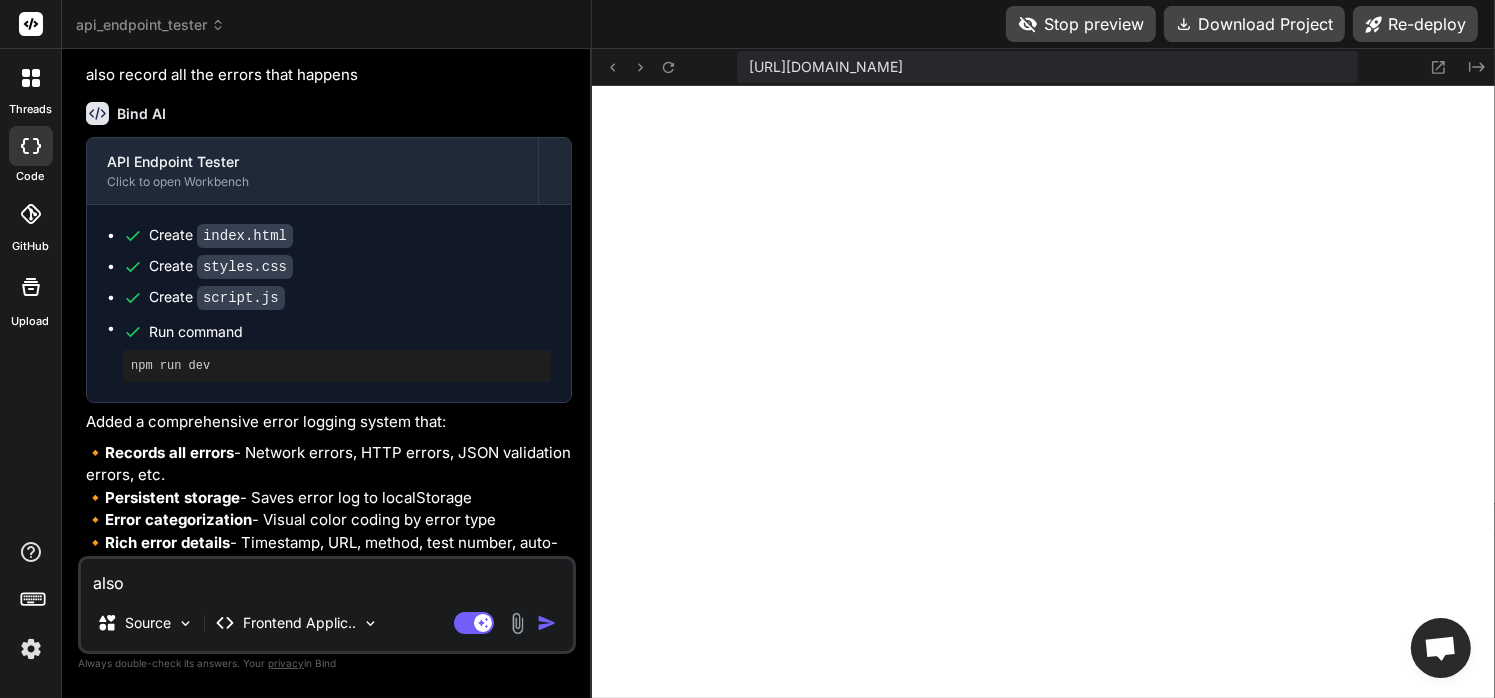 type on "also" 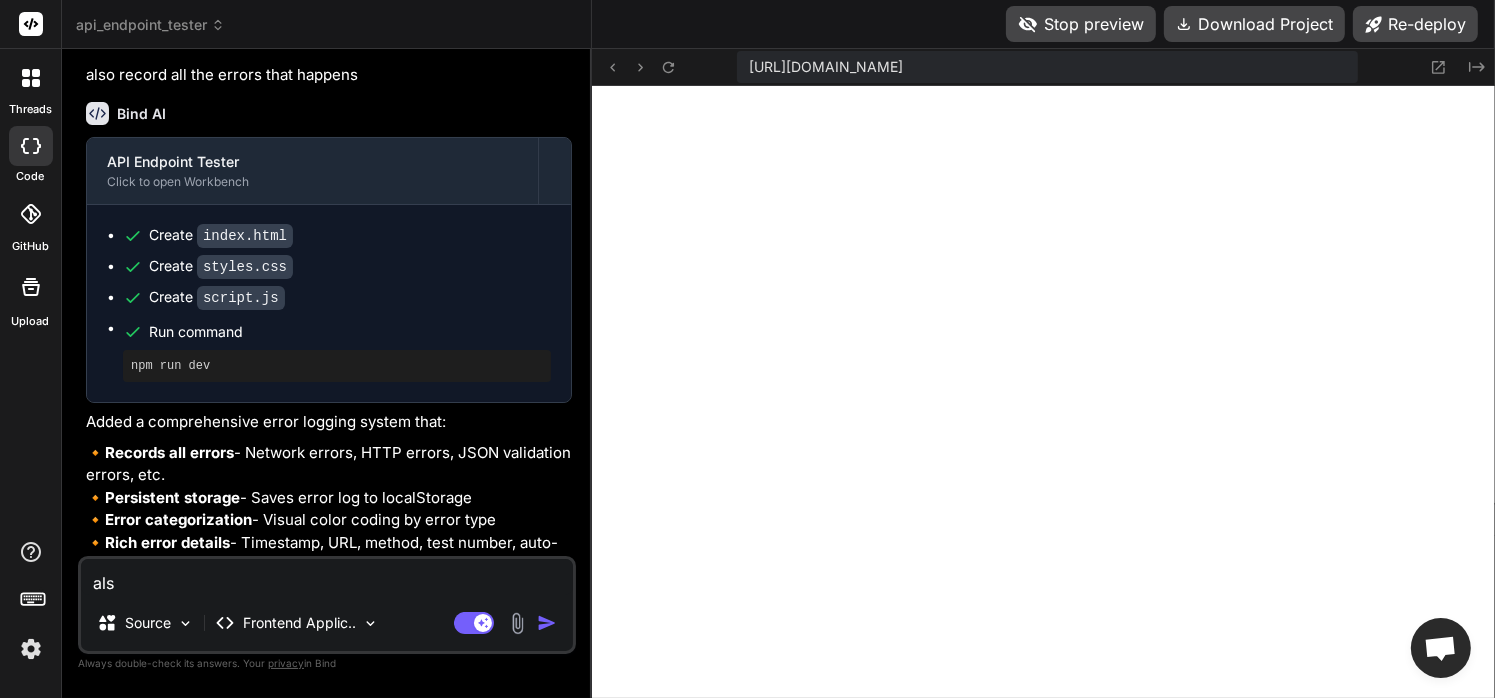 type on "al" 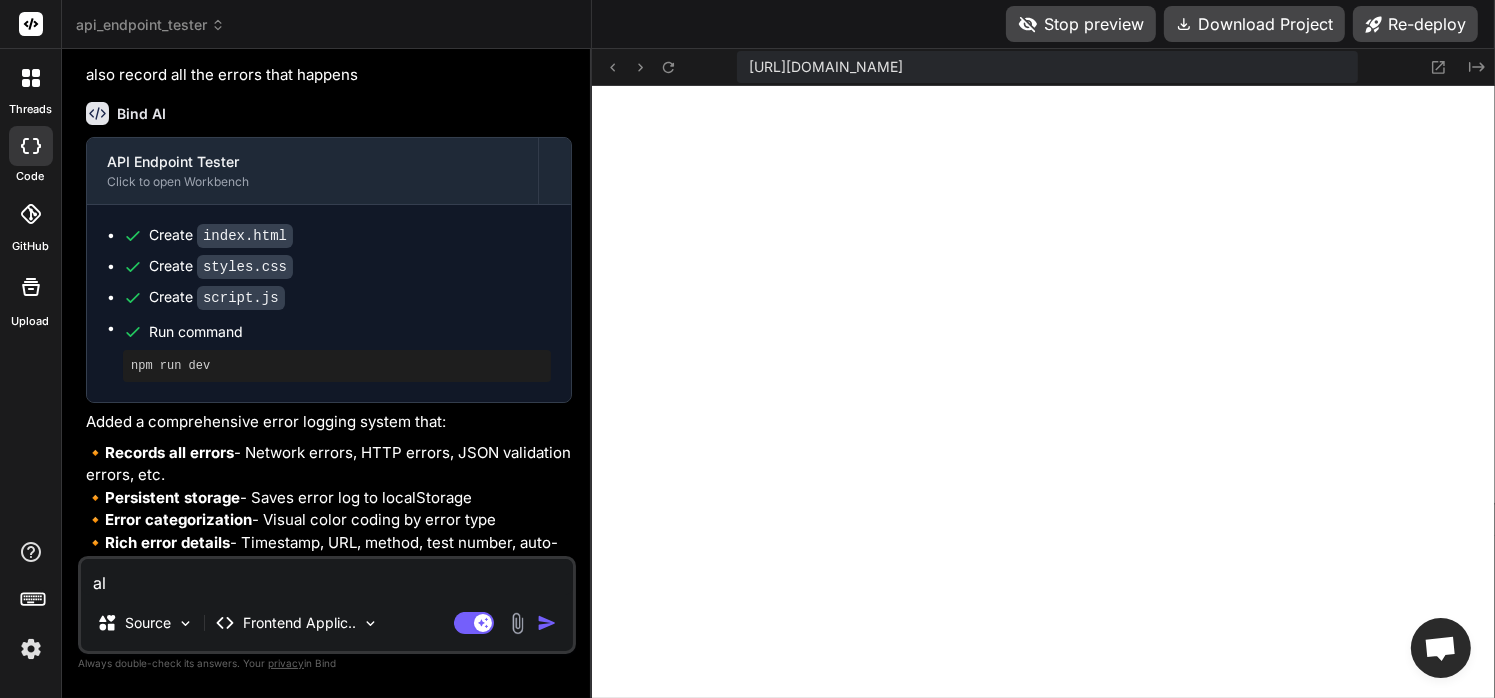 type on "a" 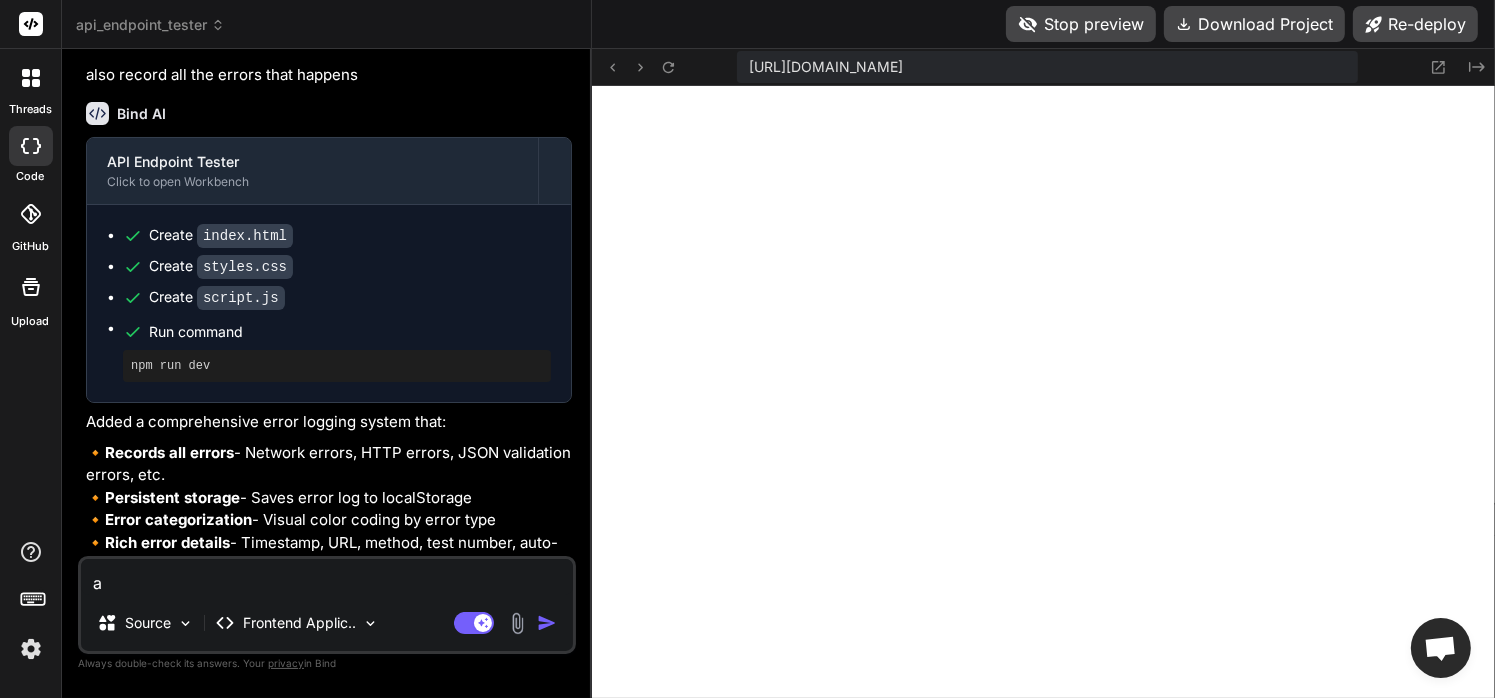 type 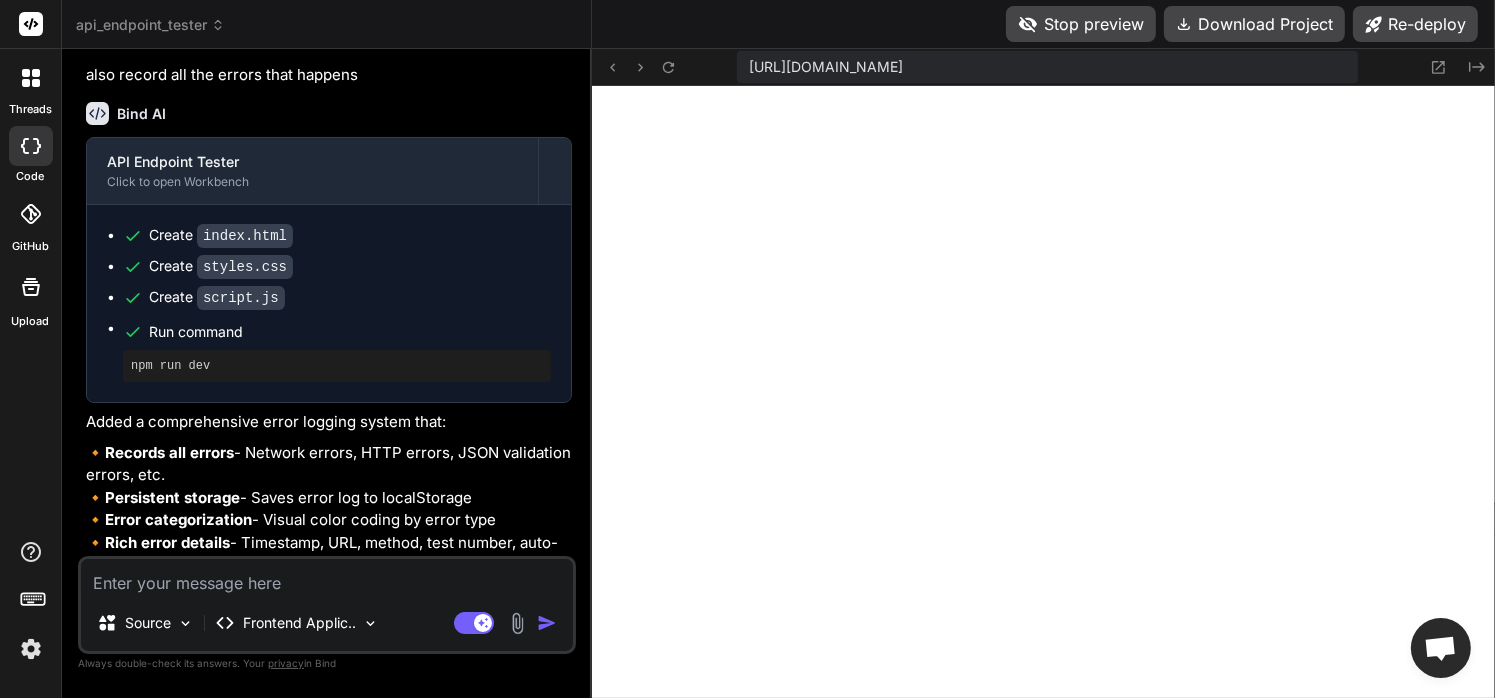 type on "a" 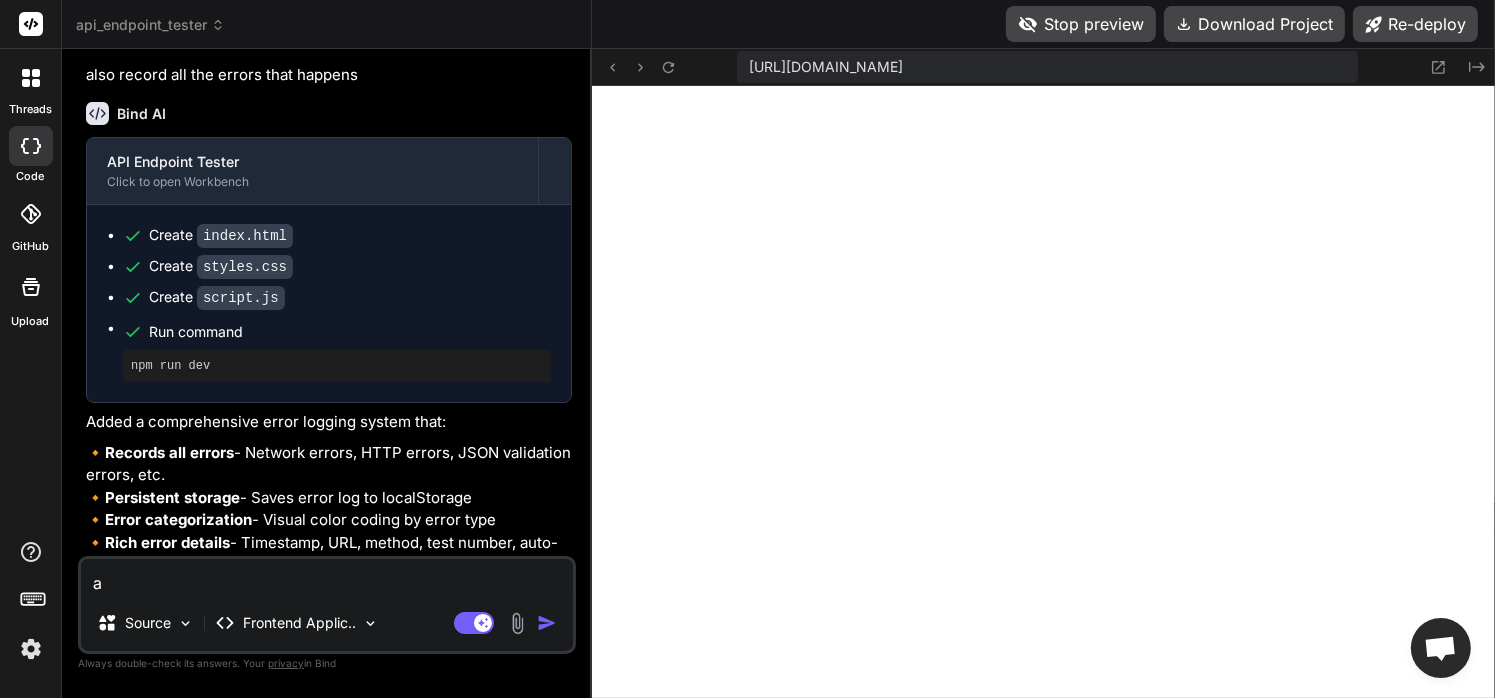type on "ad" 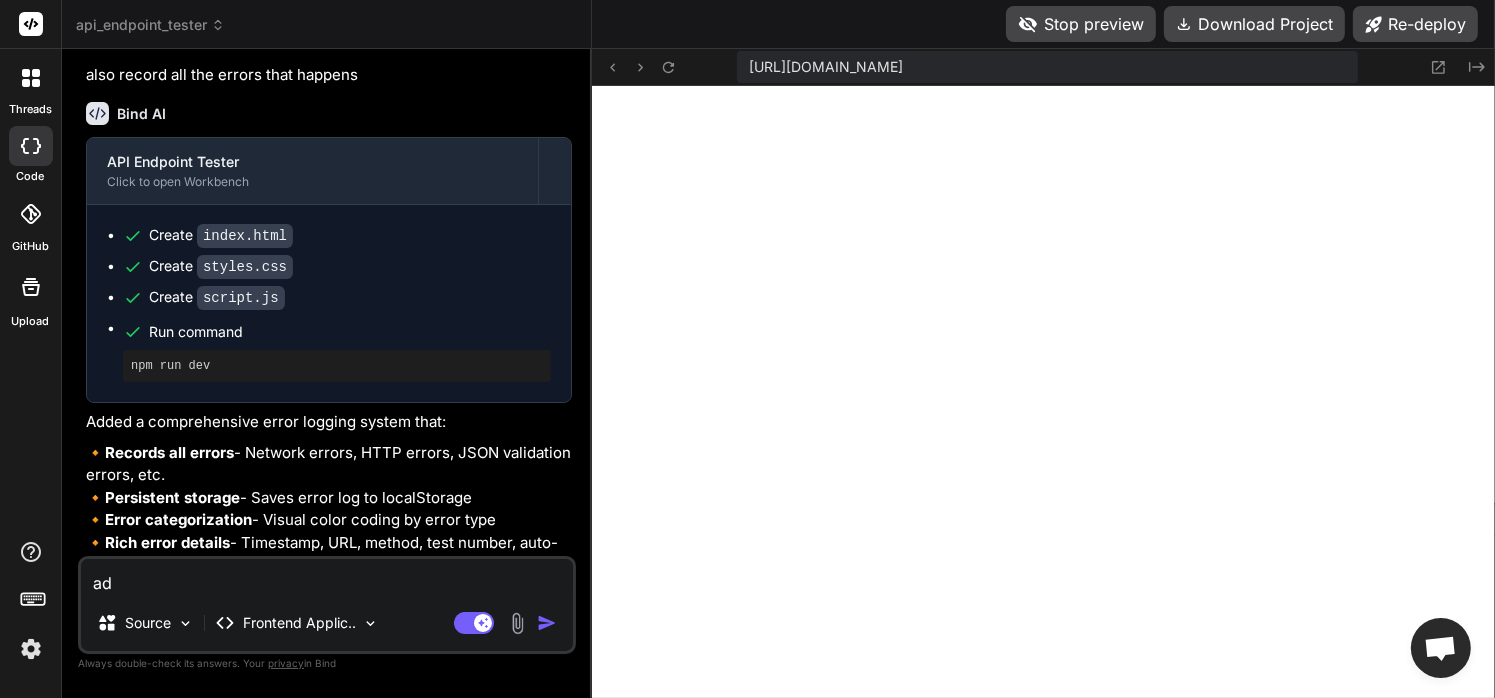 type on "add" 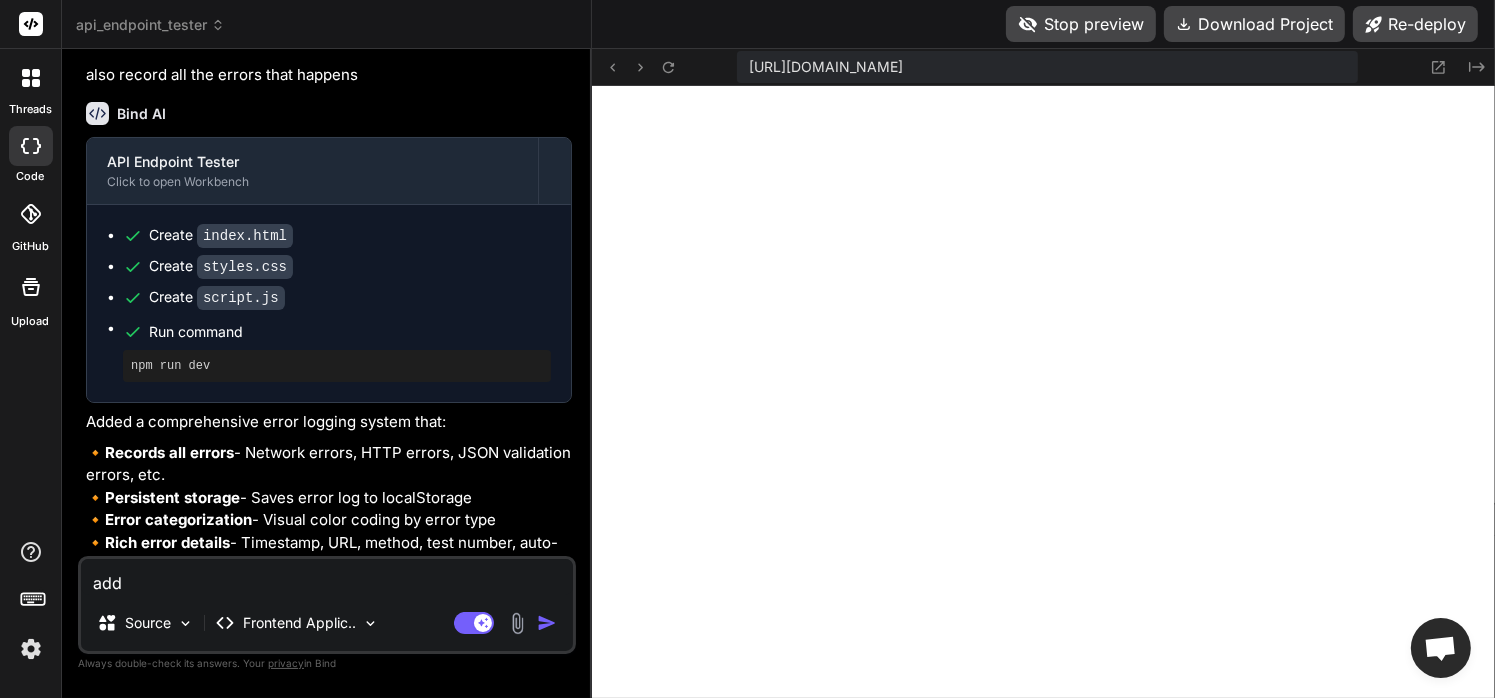 type on "add" 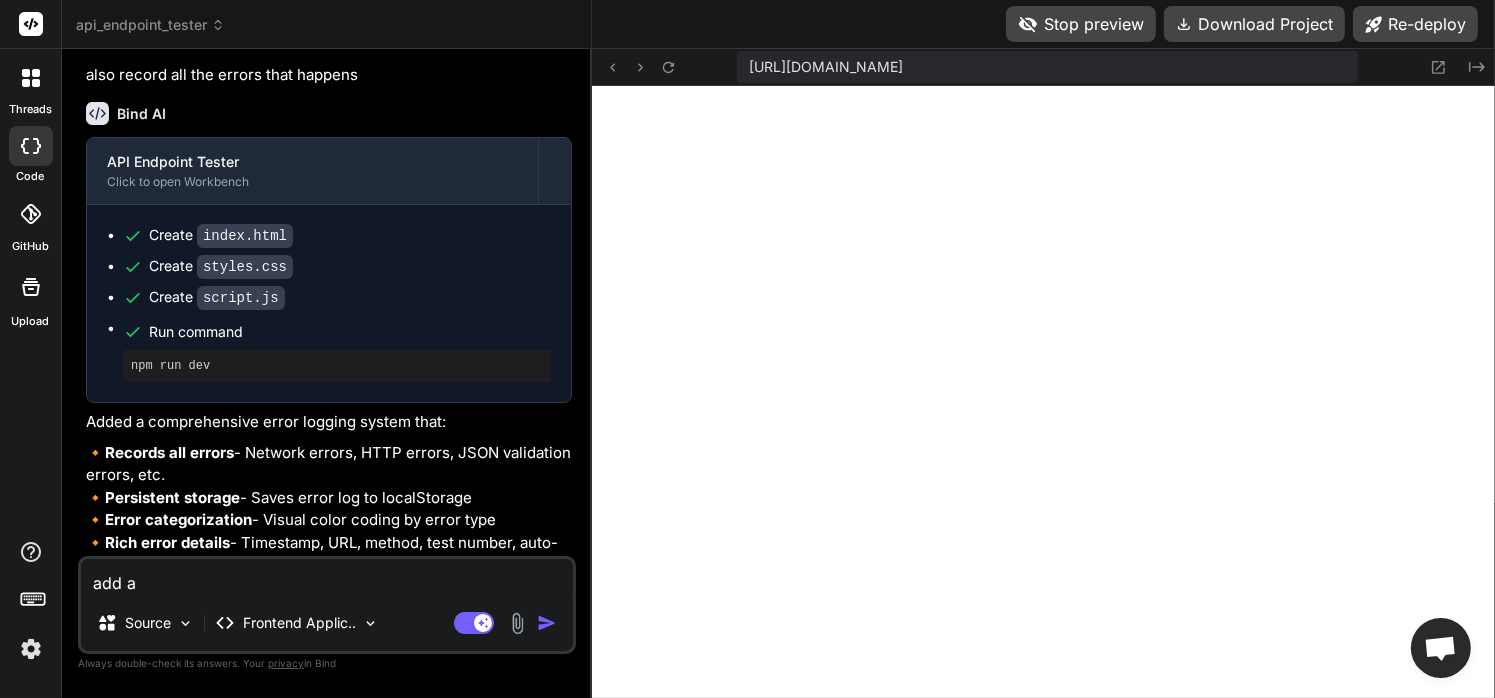 type on "add a" 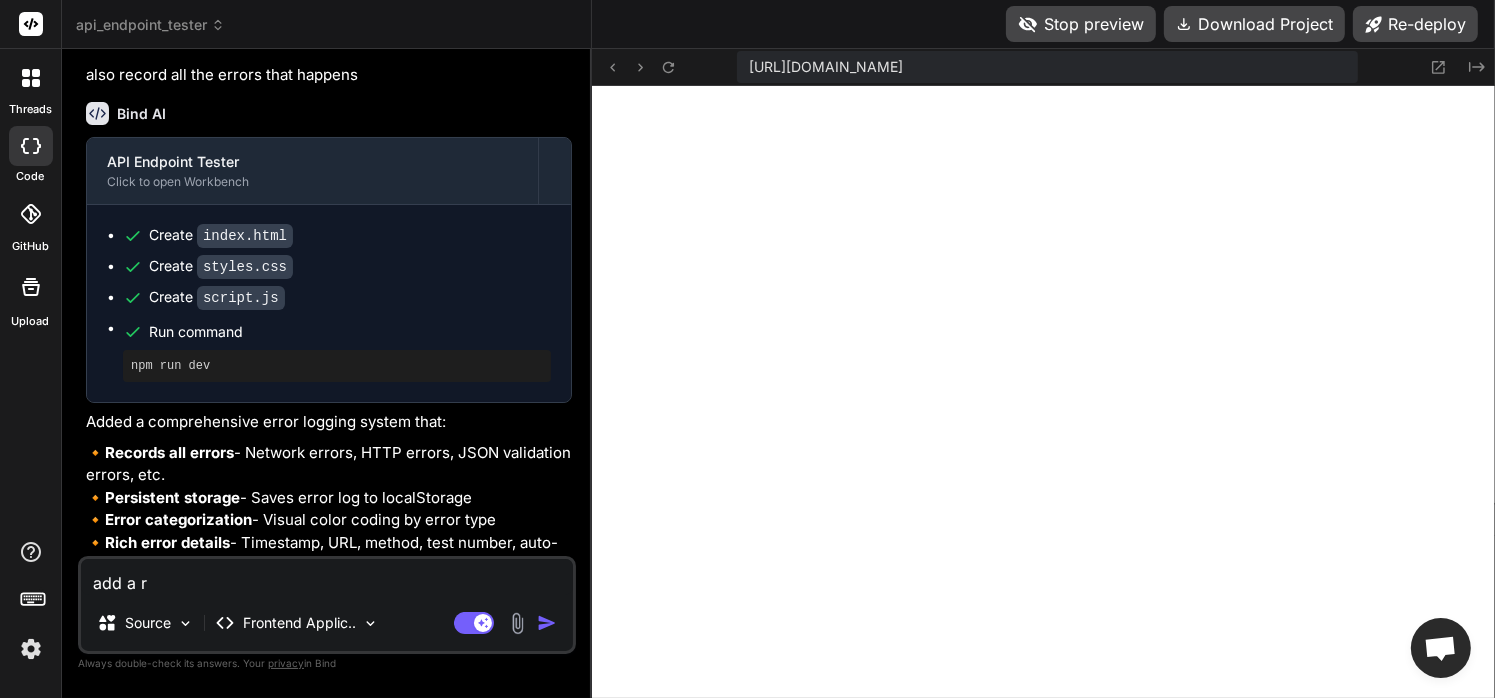 type on "add a re" 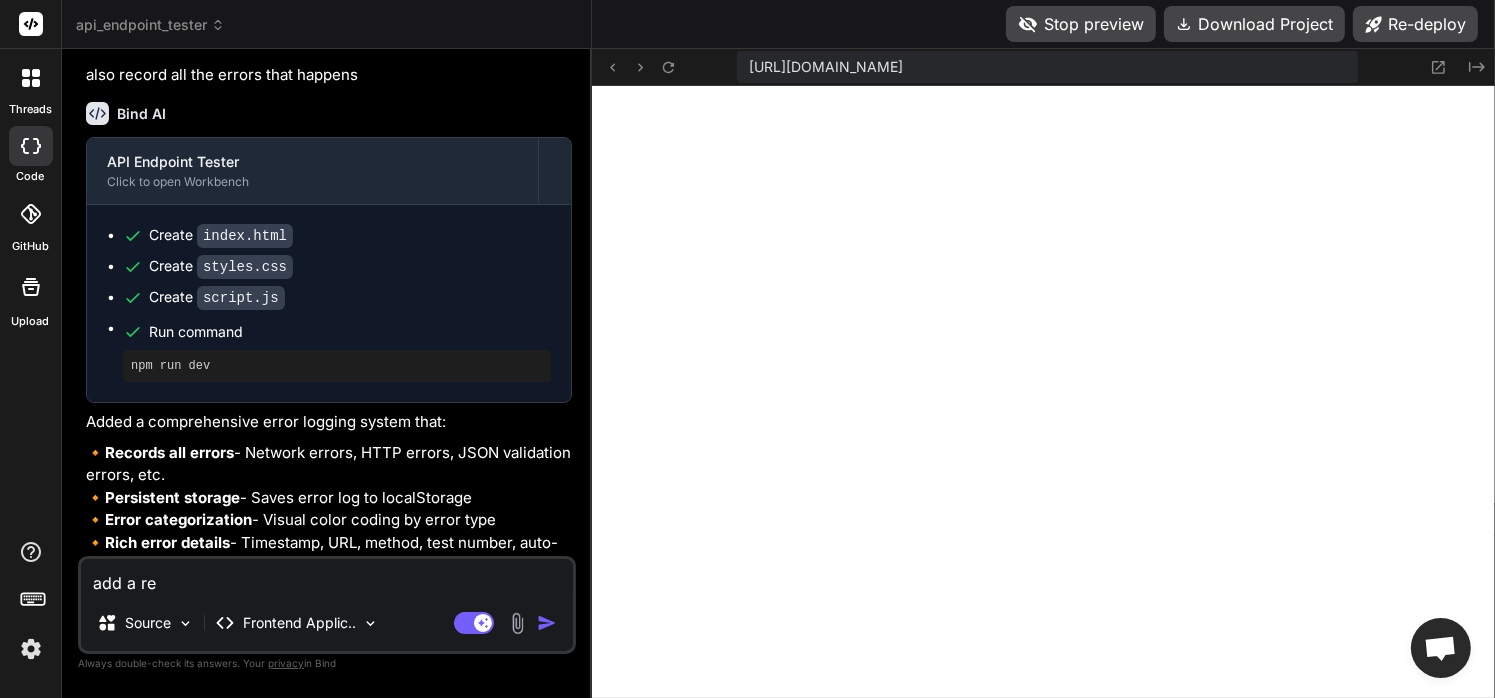 type on "add a rep" 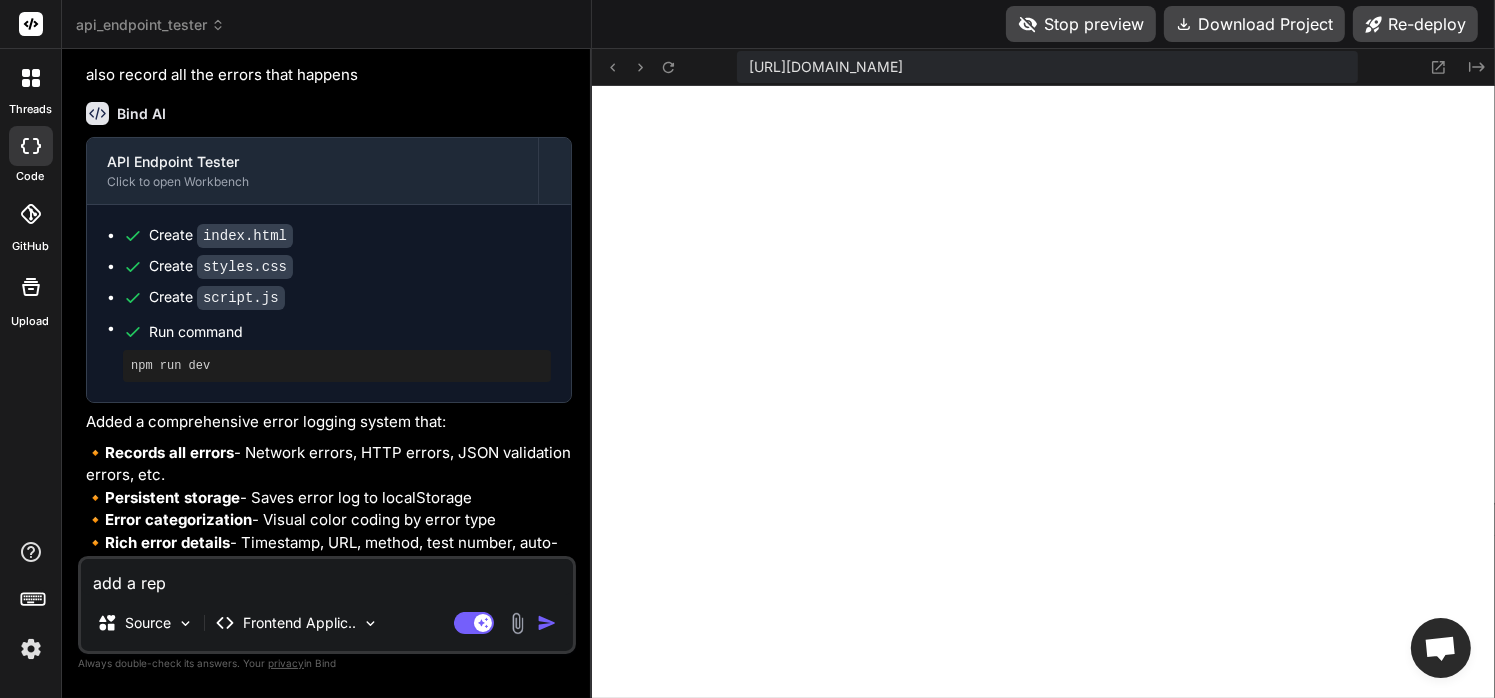 type on "add a repo" 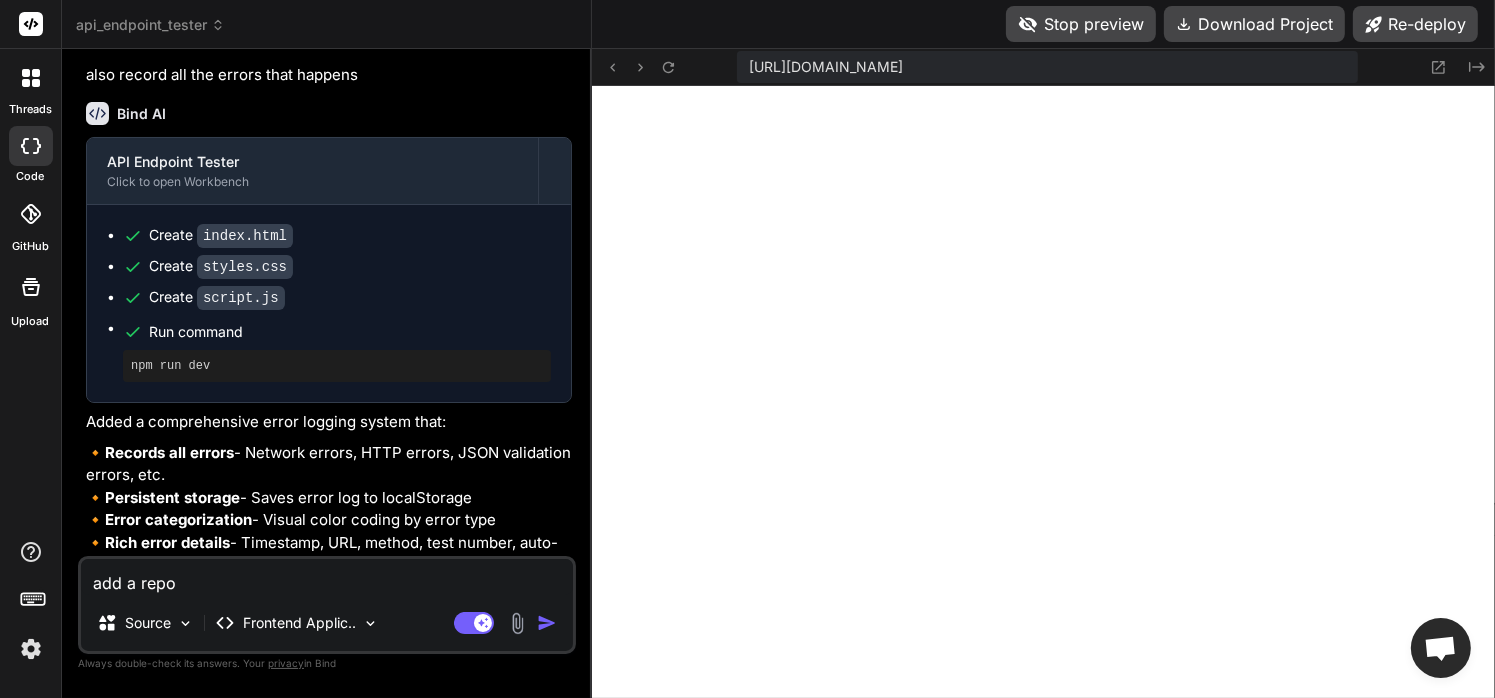 type on "add a repor" 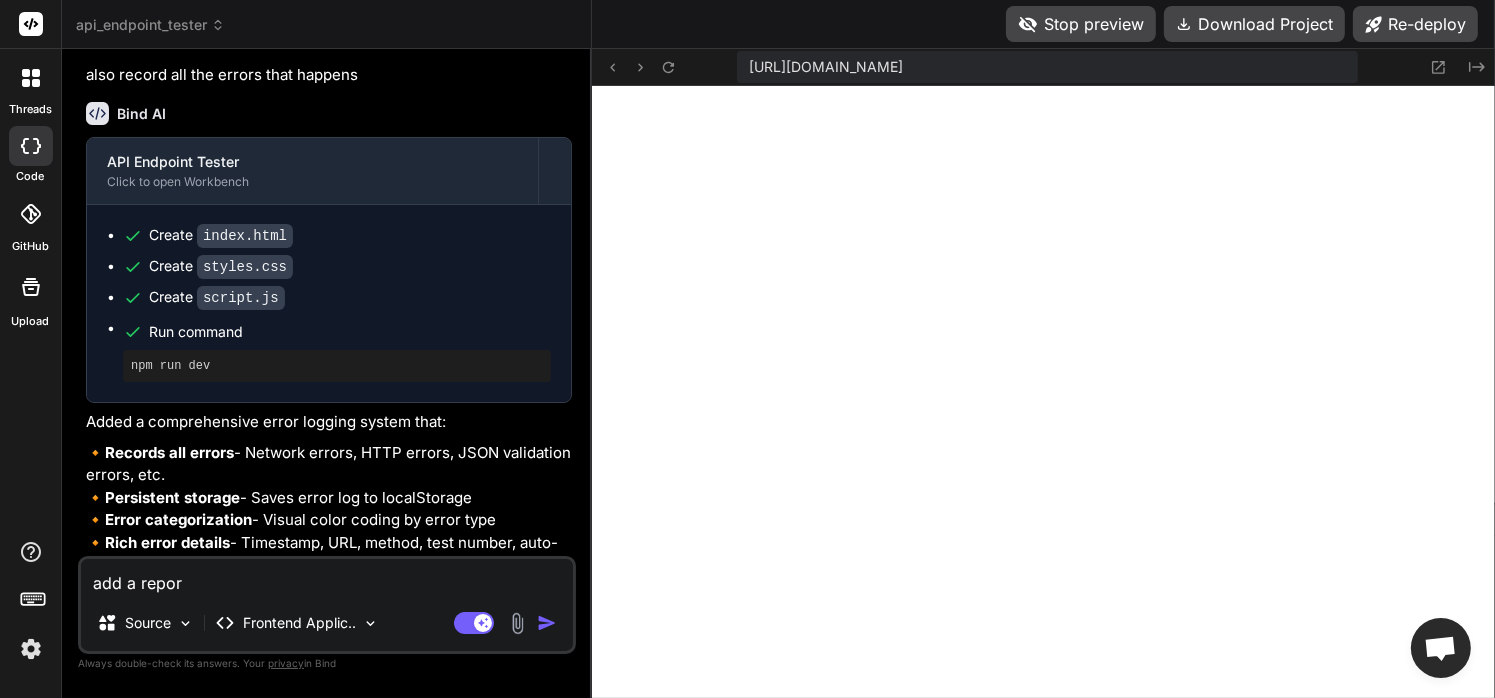 type on "add a report" 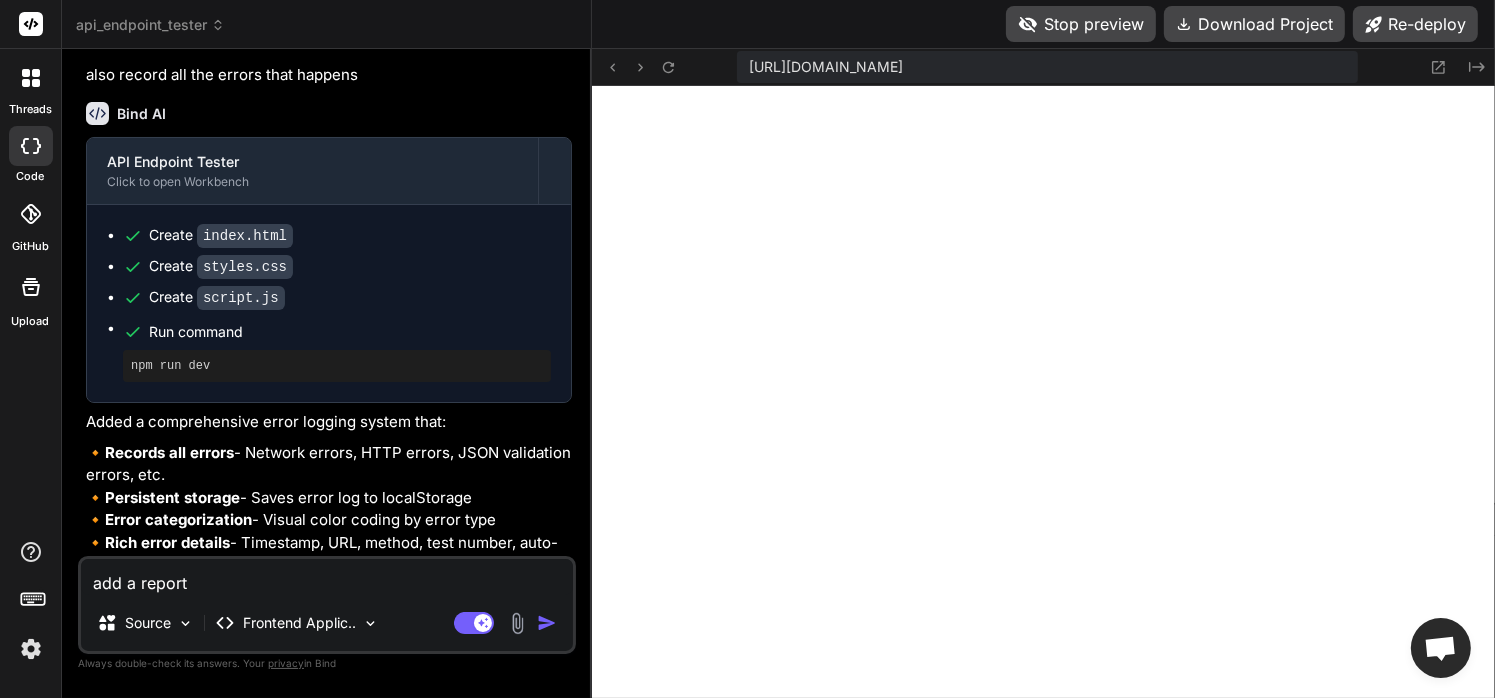 type on "add a report" 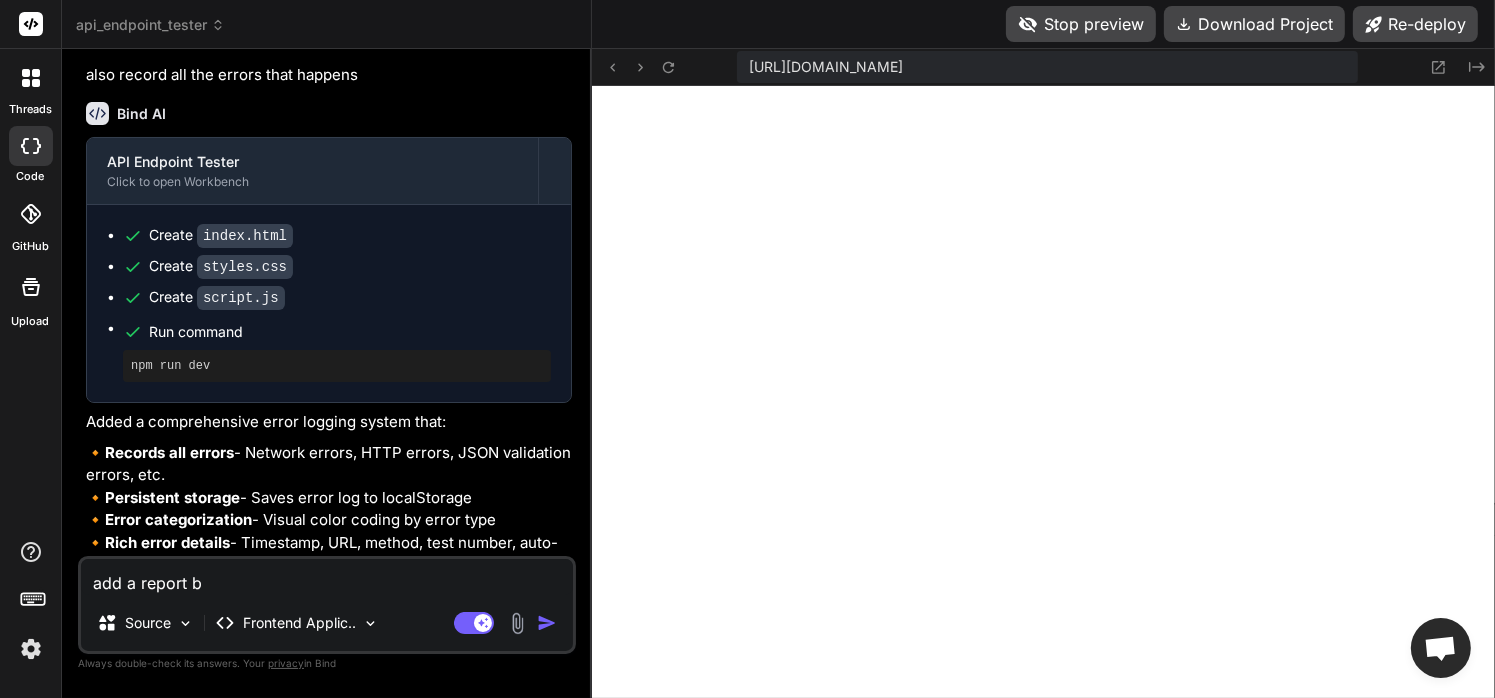type on "add a report bu" 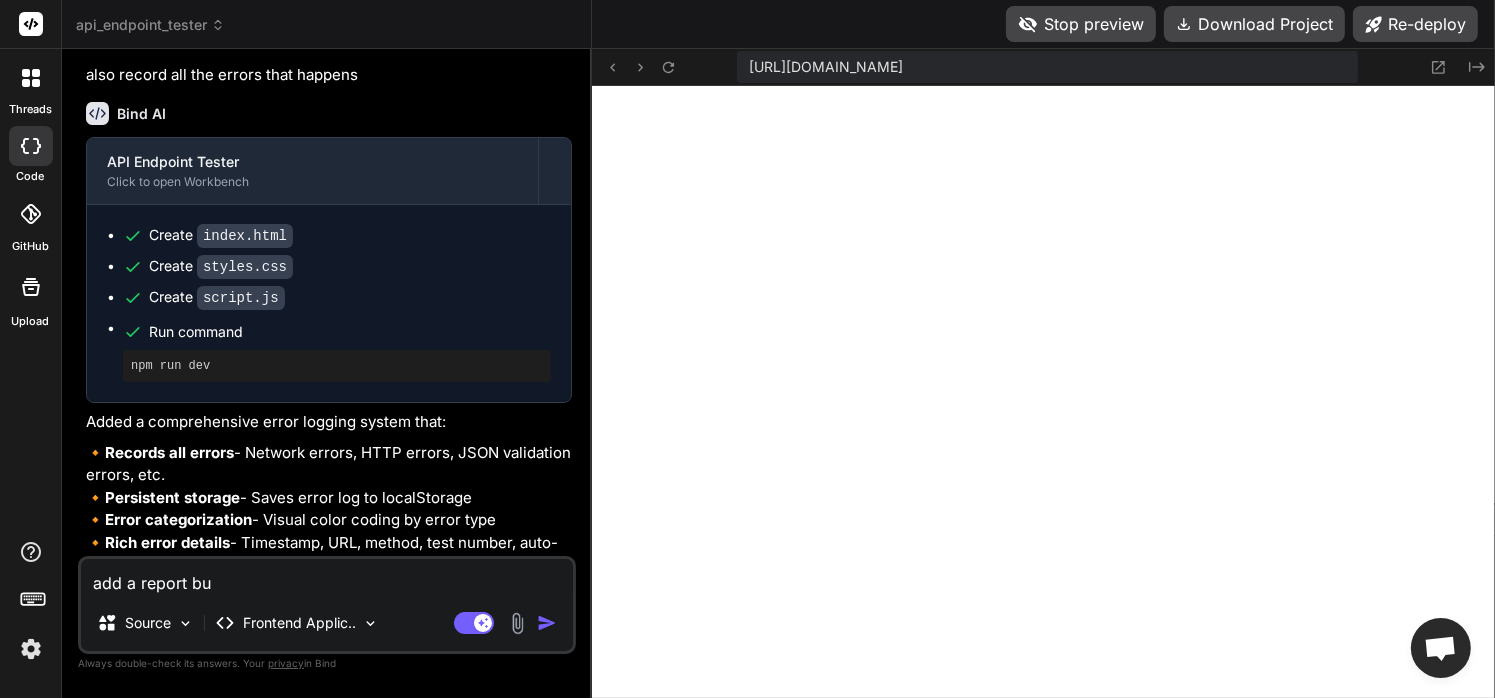 type on "add a report but" 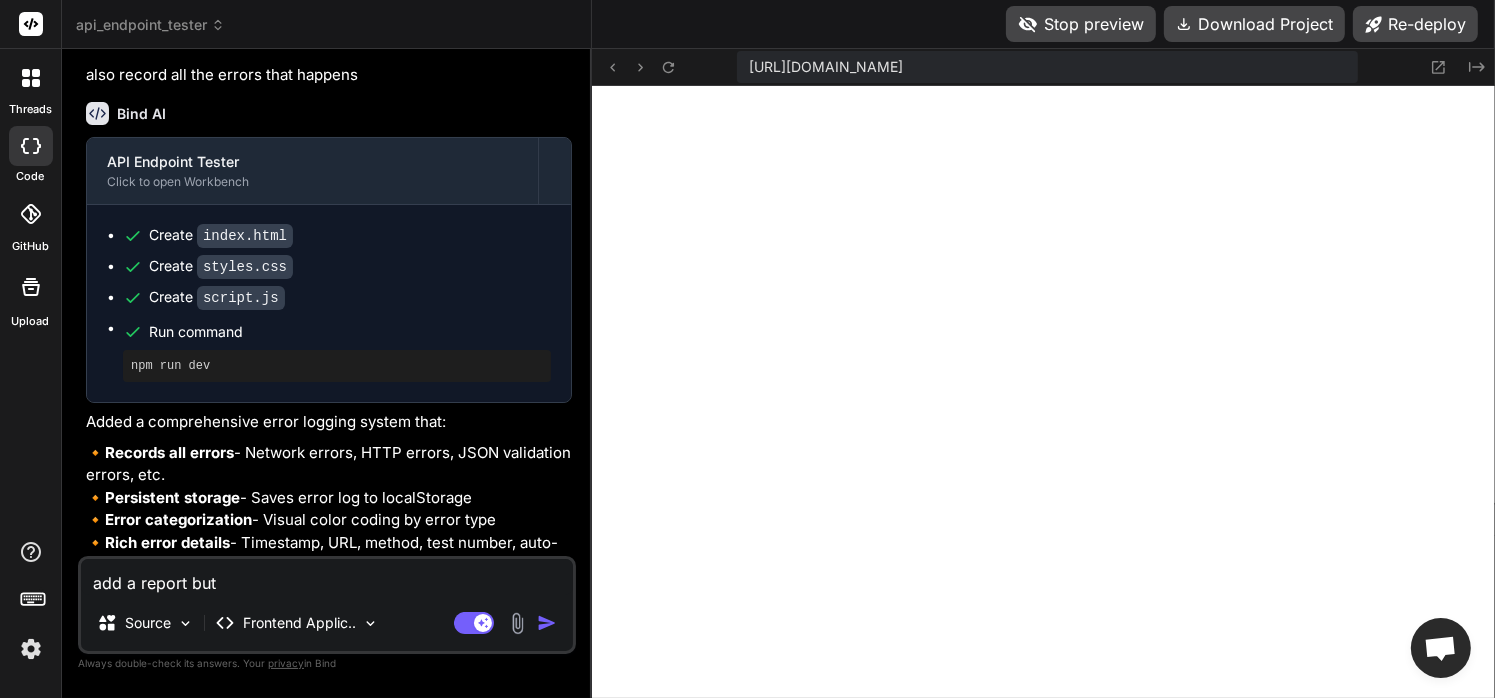 type on "add a report butt" 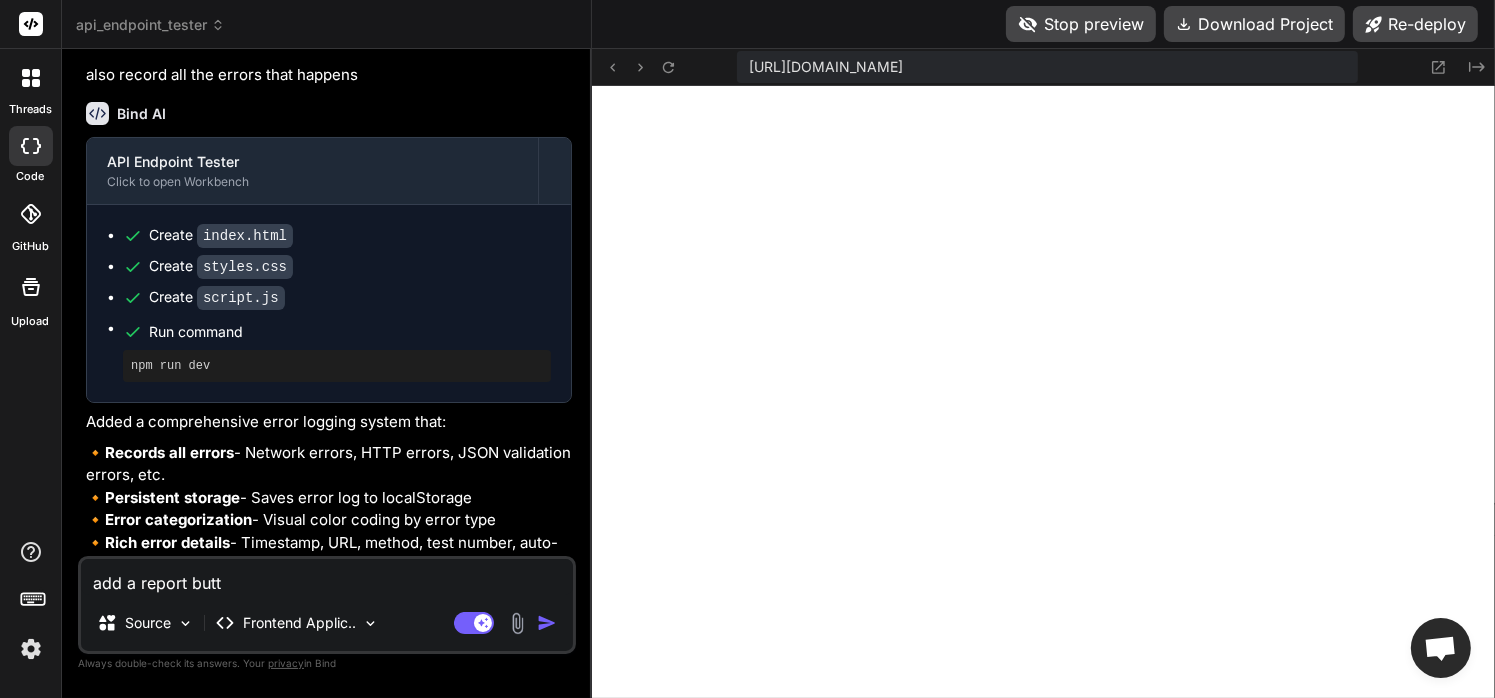 type on "add a report butto" 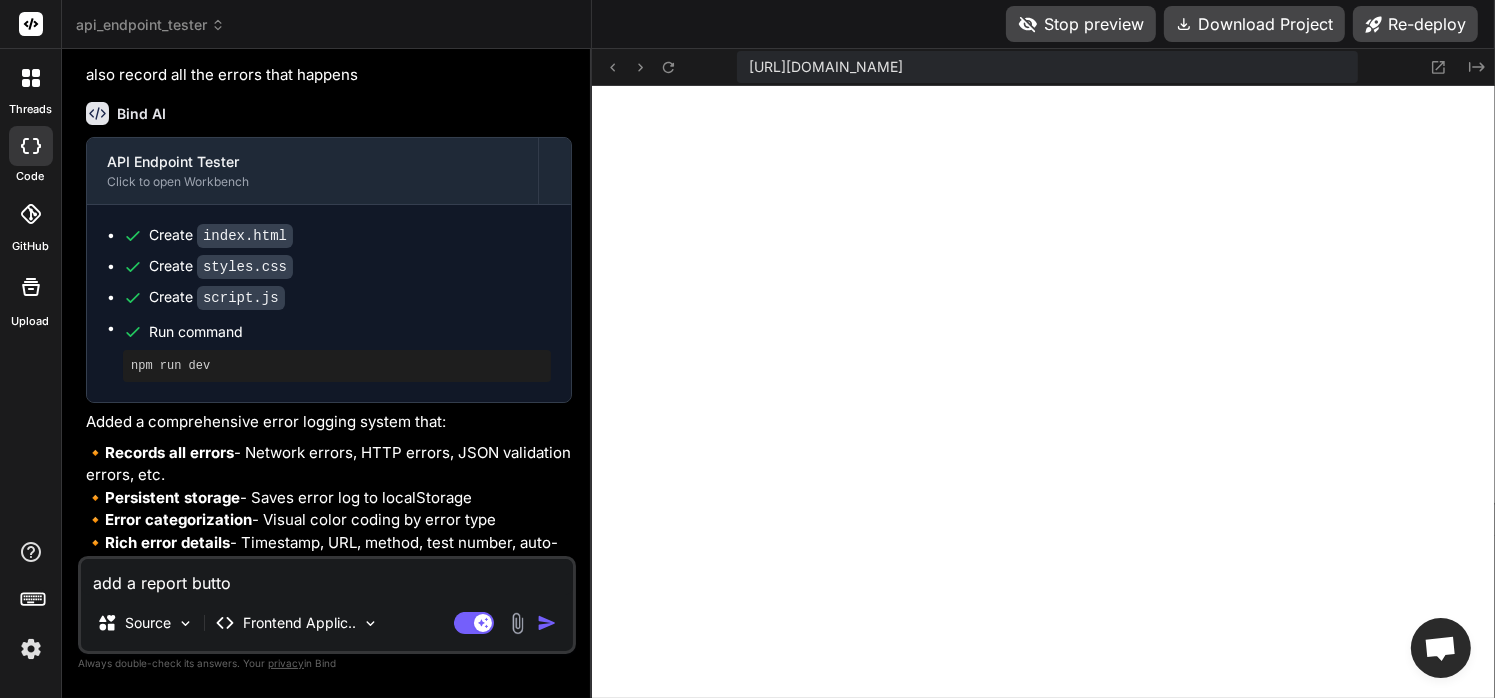 type on "add a report button" 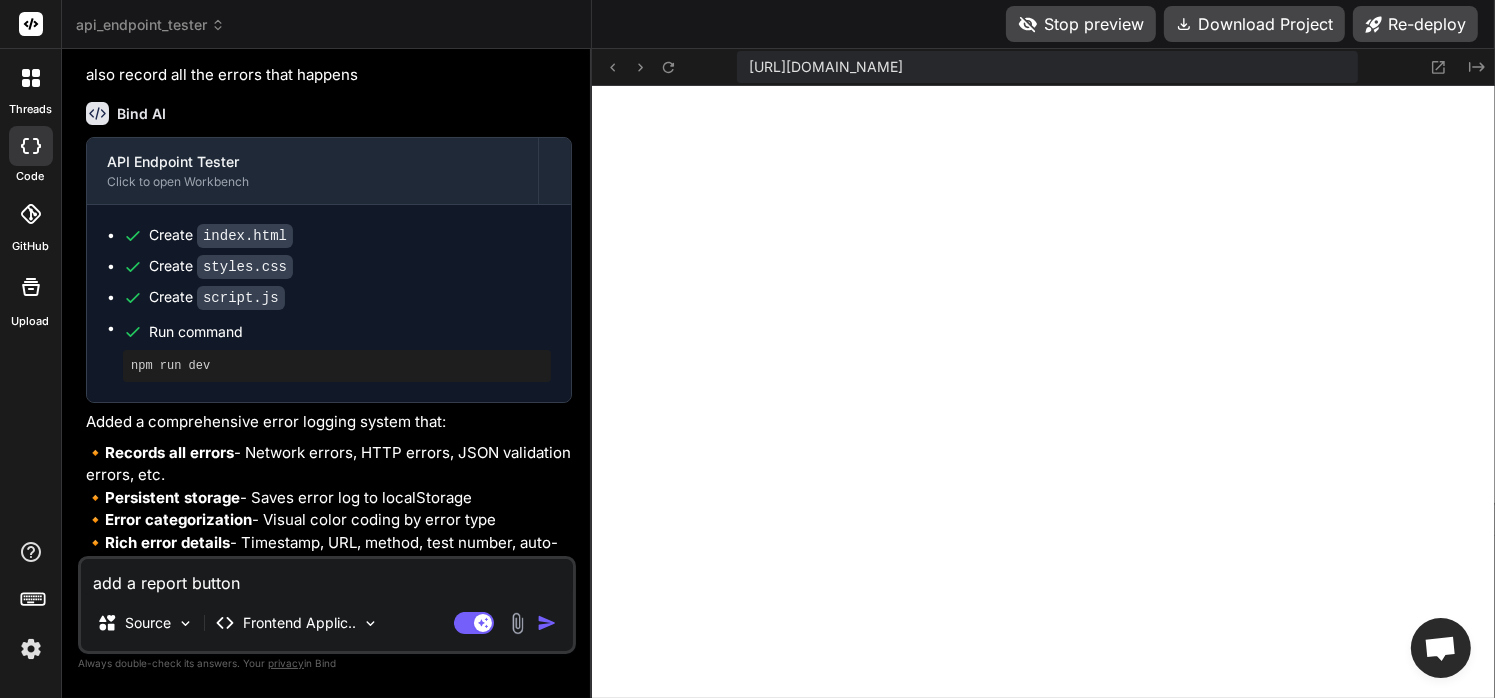 type on "add a report button" 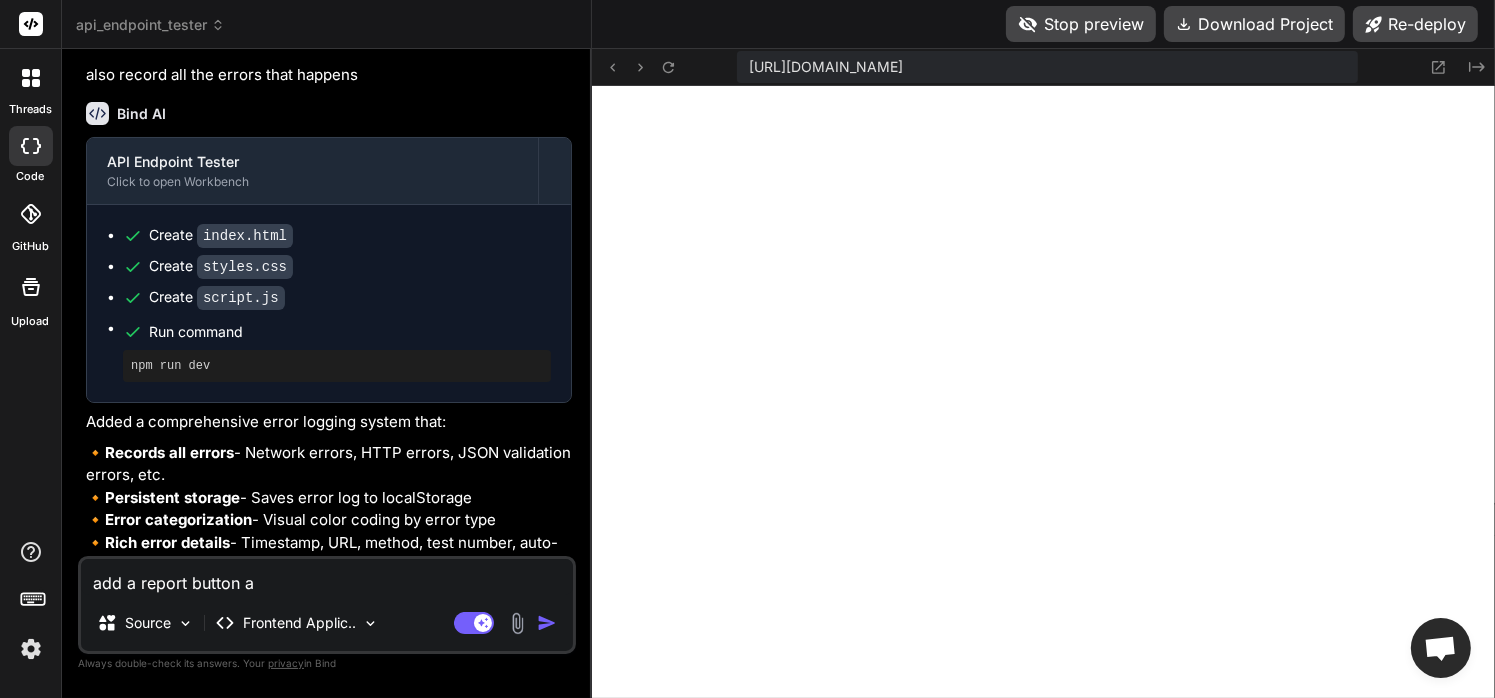 type on "add a report button ab" 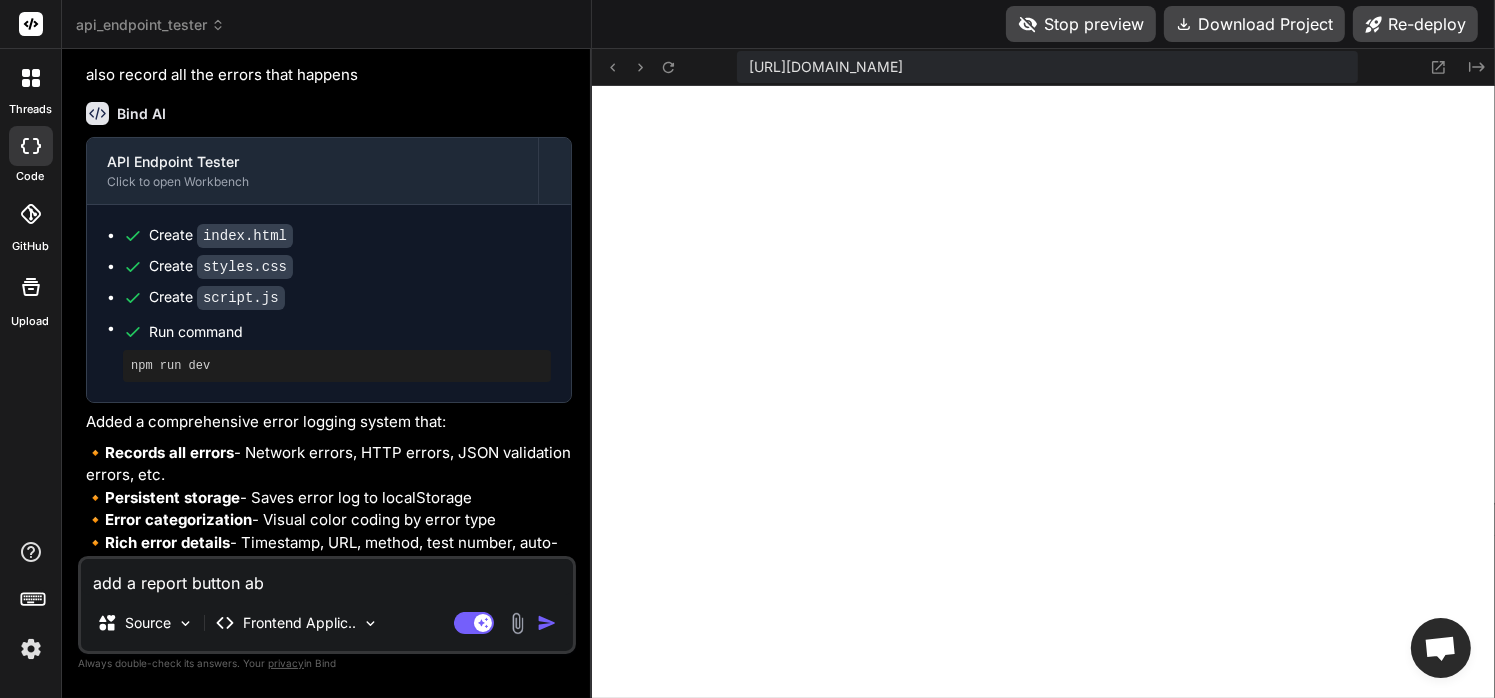 type on "add a report button a" 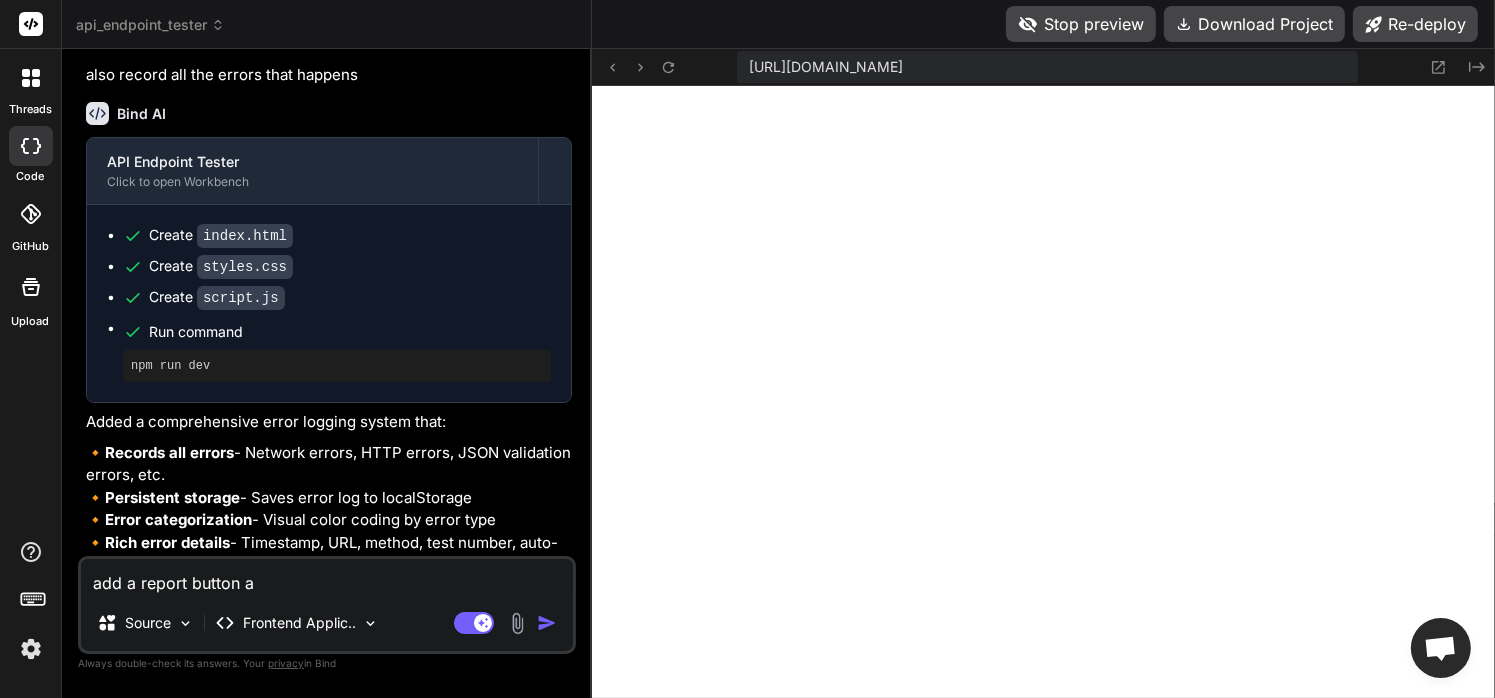 type on "add a report button" 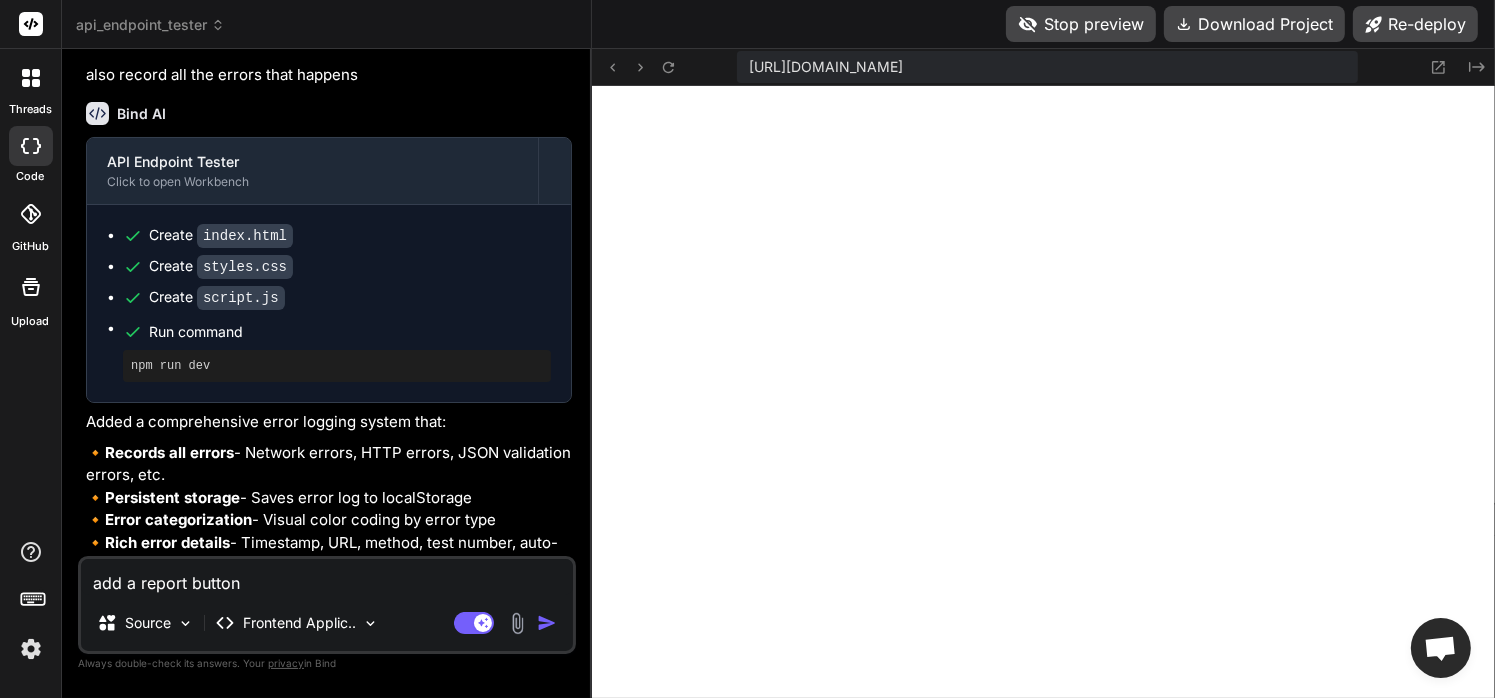 type on "add a report button" 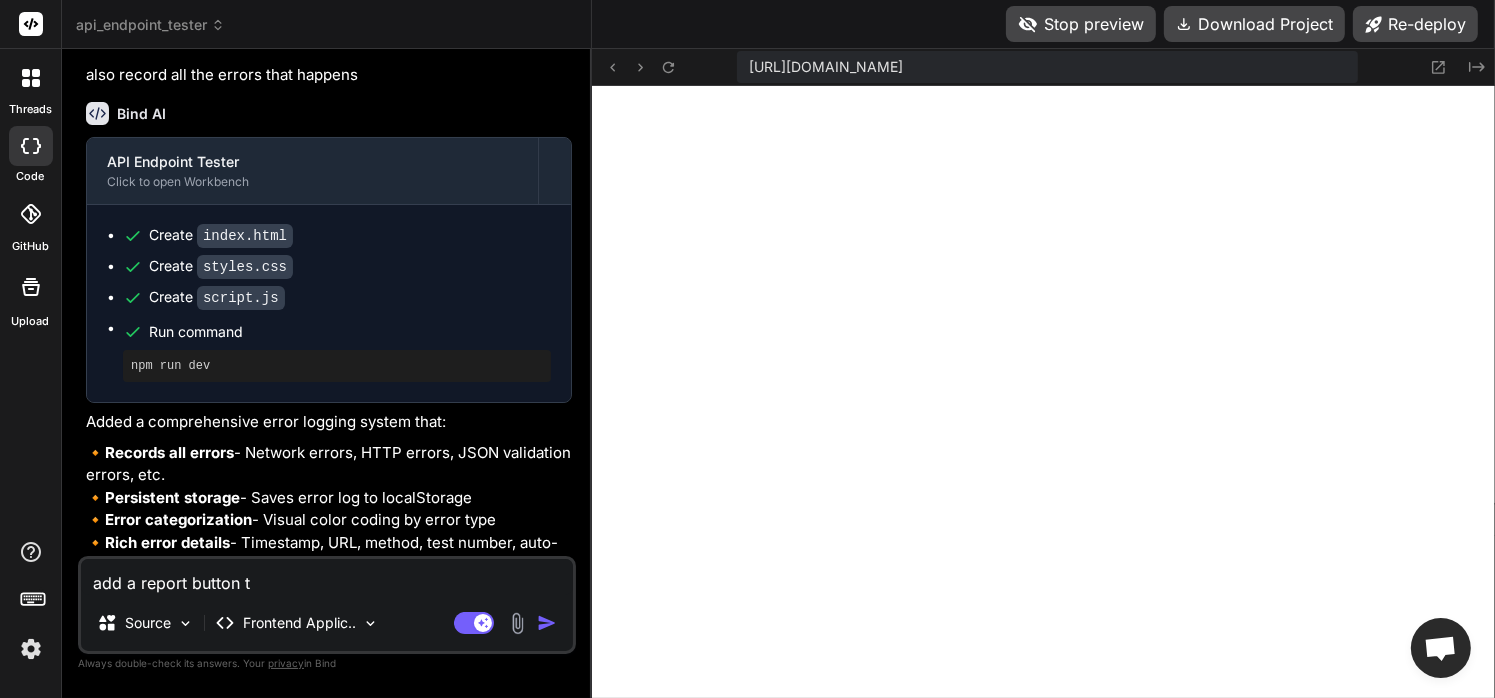 type on "add a report button th" 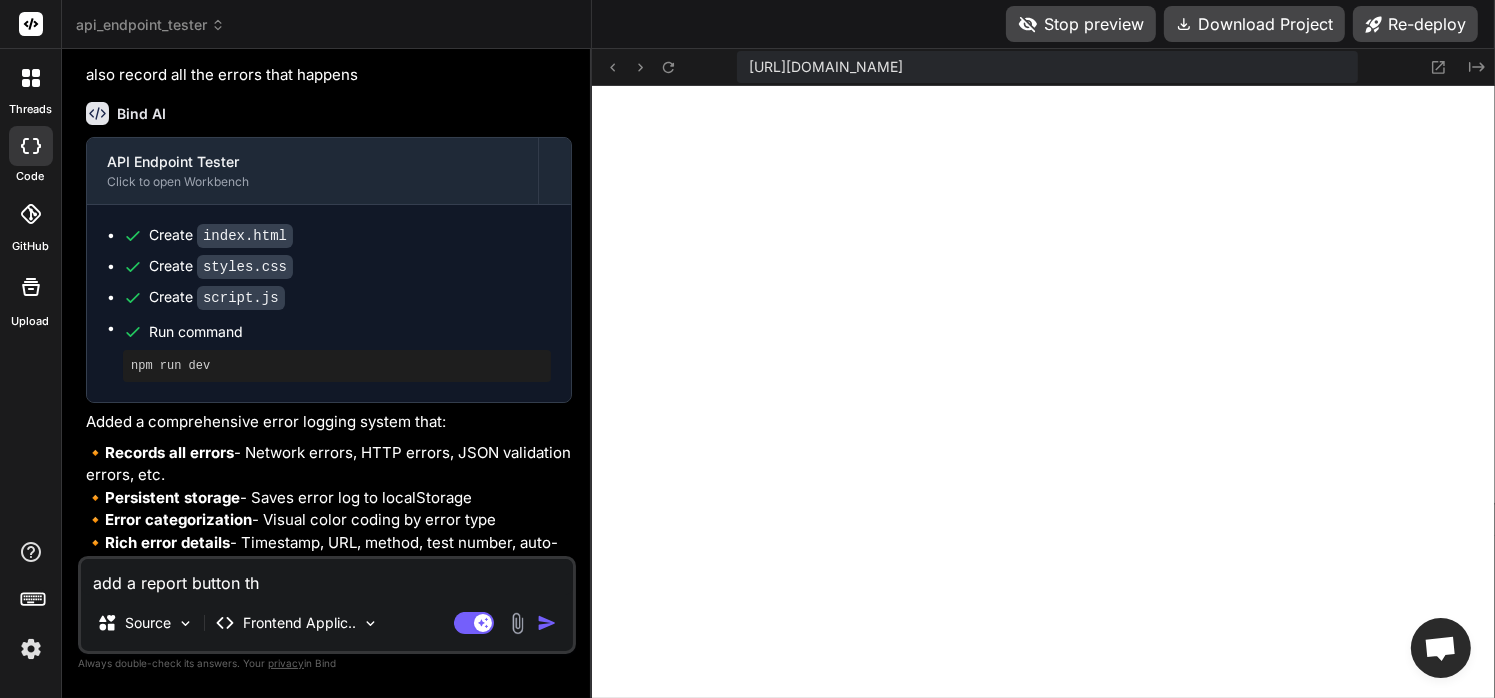 type on "add a report button tha" 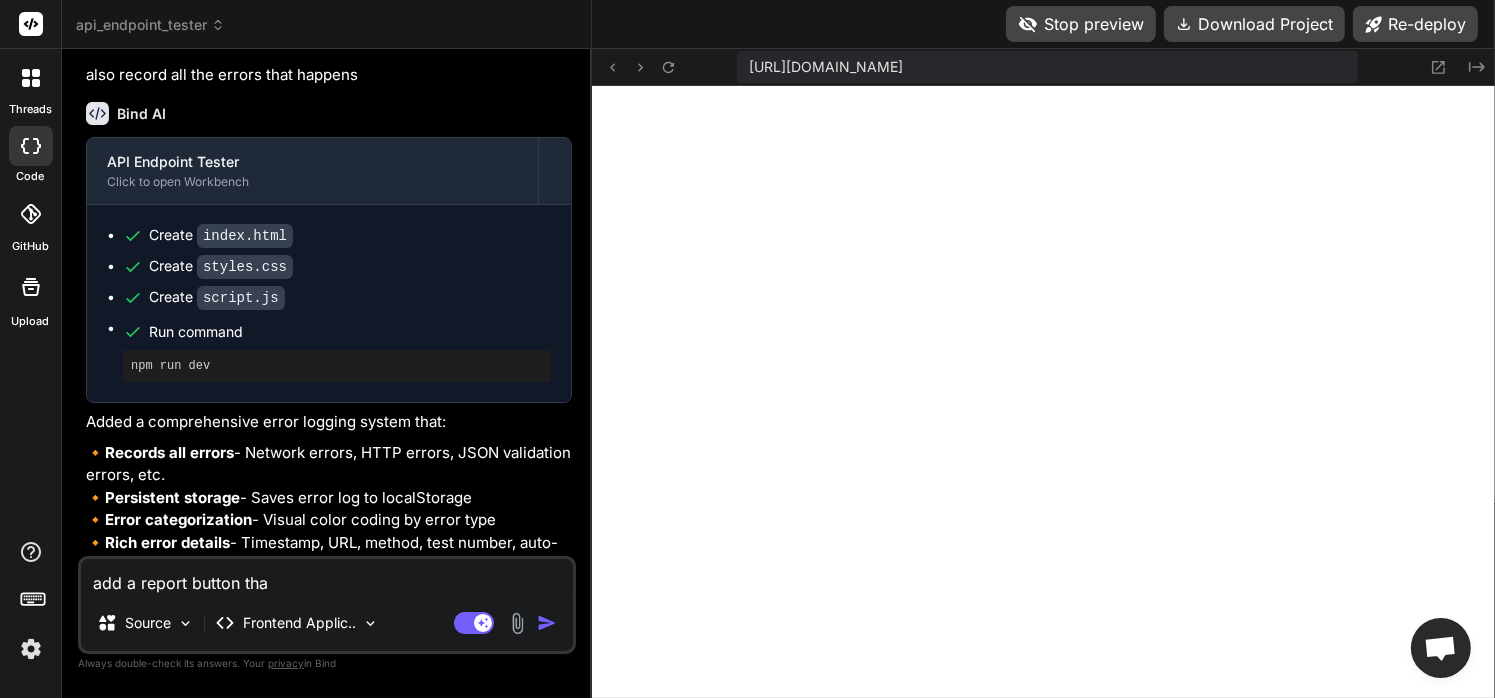type on "add a report button that" 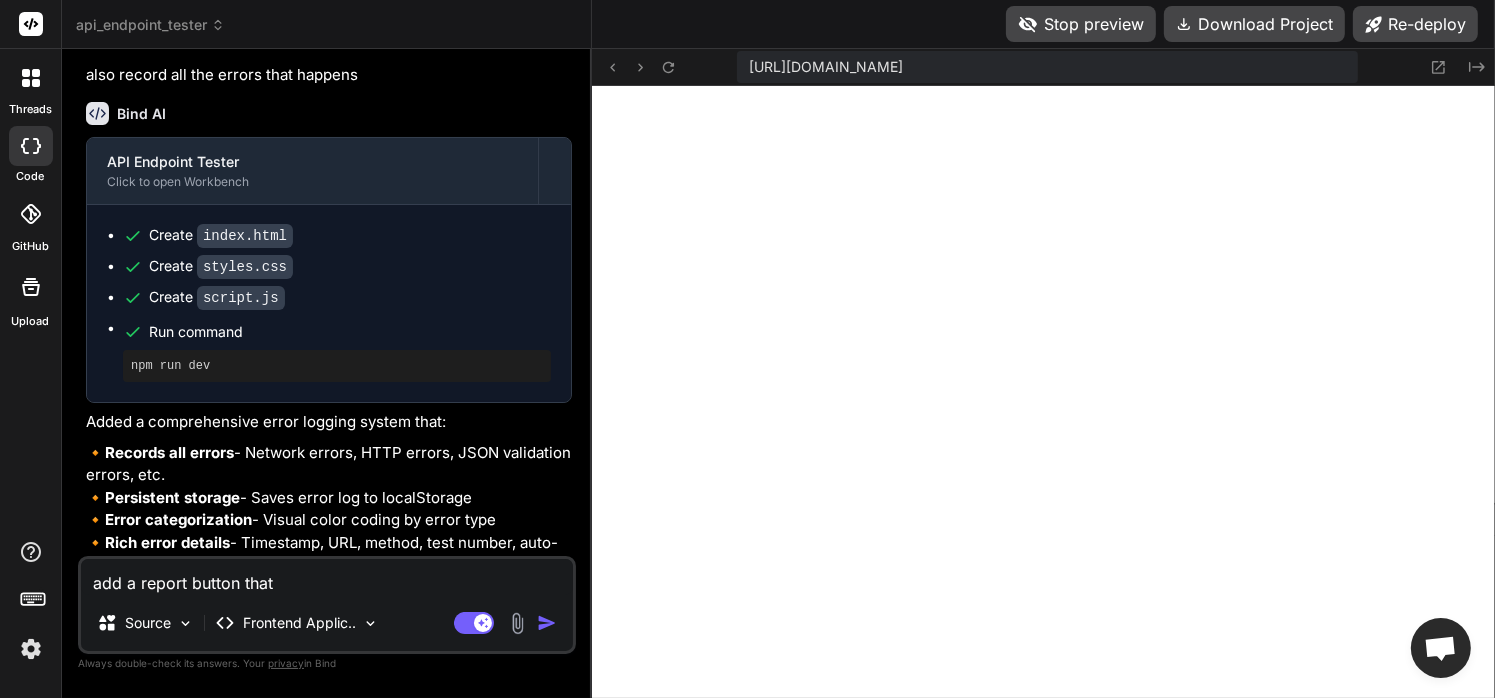 type on "add a report button that" 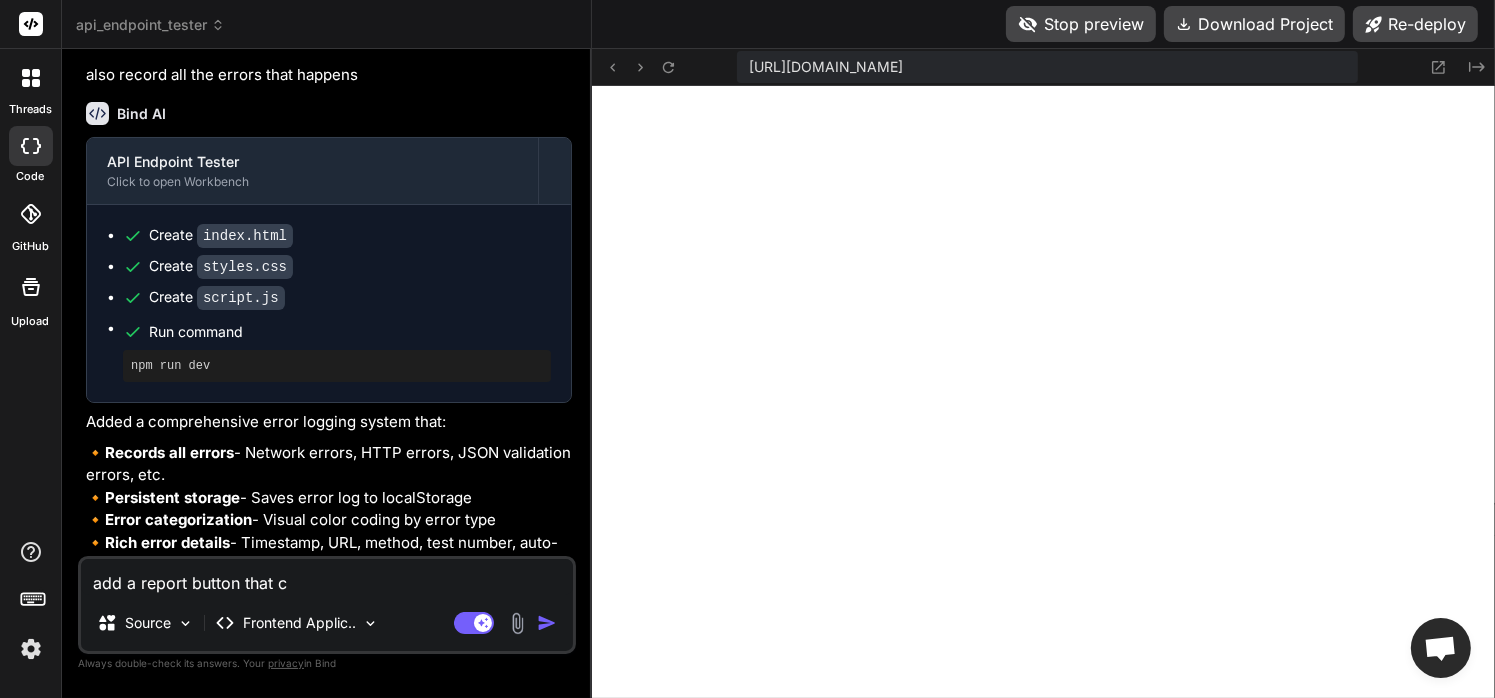 type on "add a report button that co" 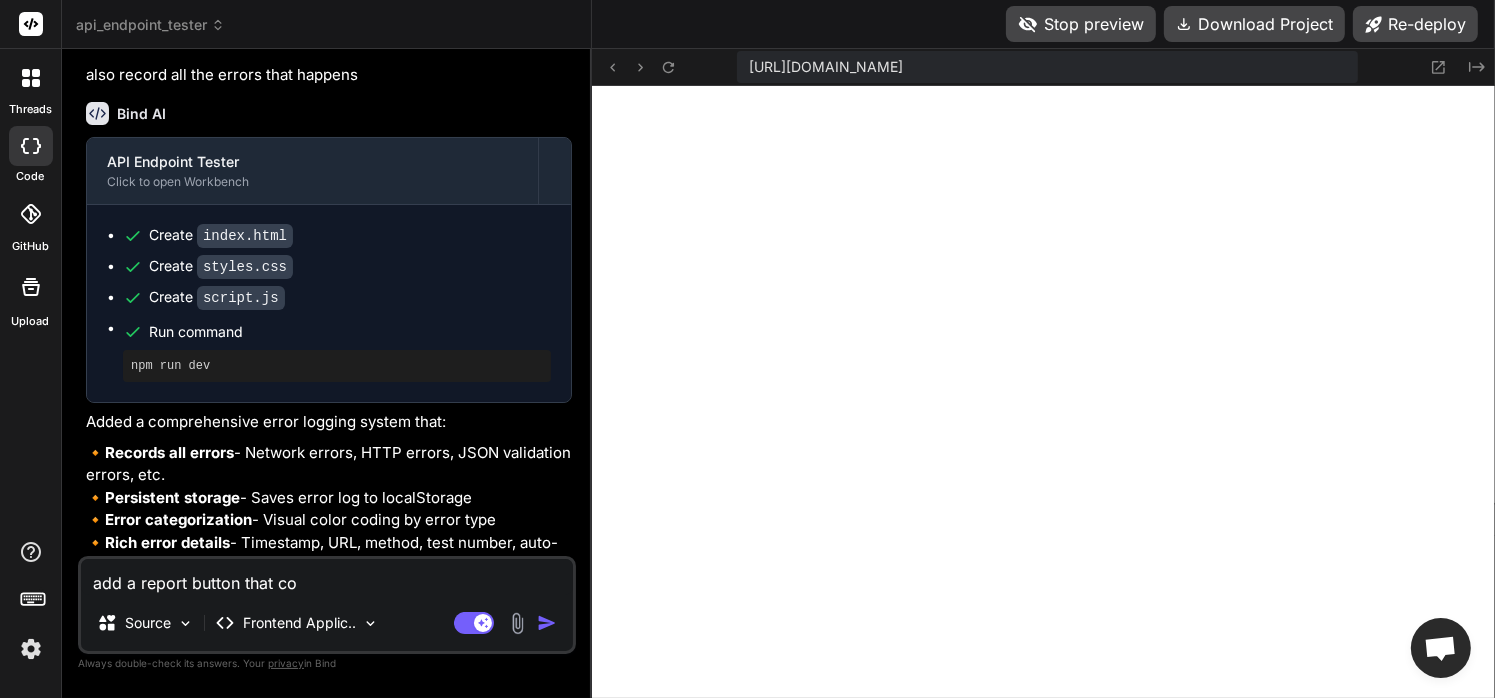 type on "add a report button that con" 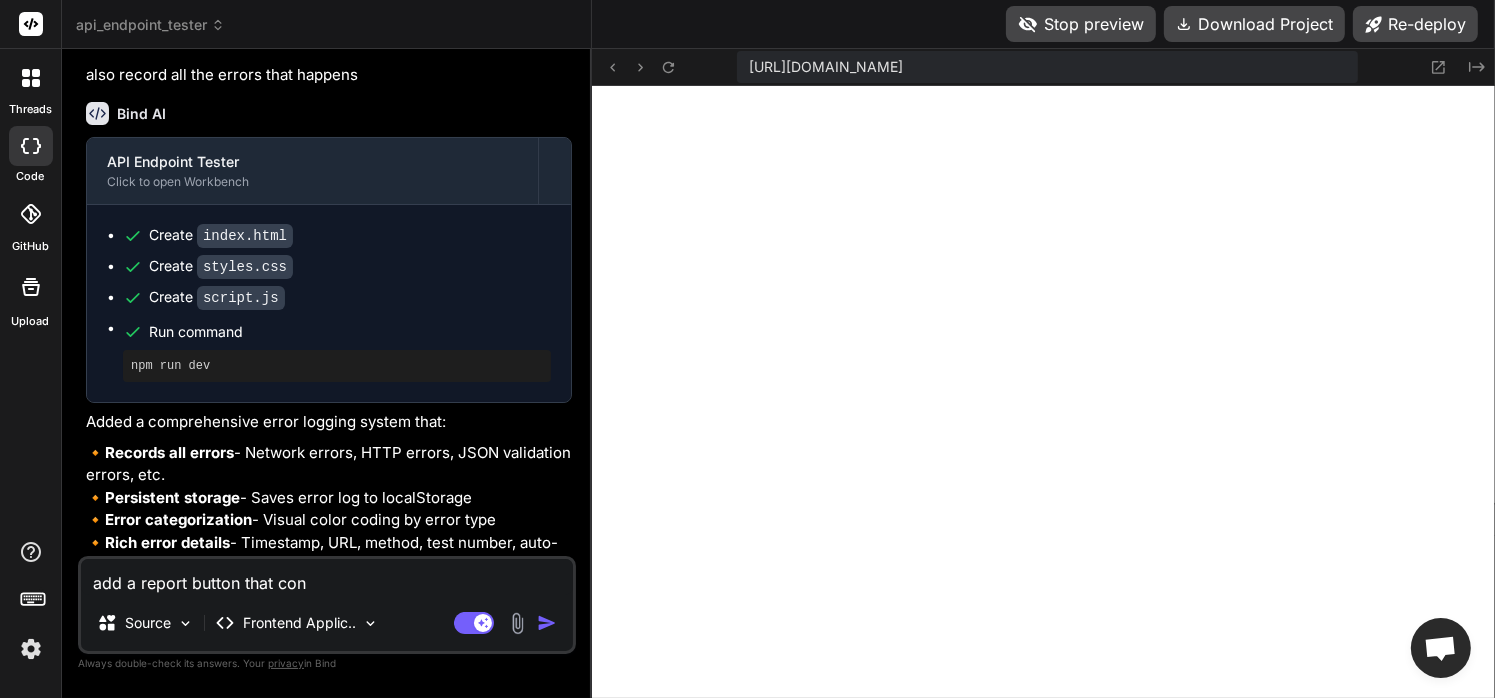 type on "add a report button that cont" 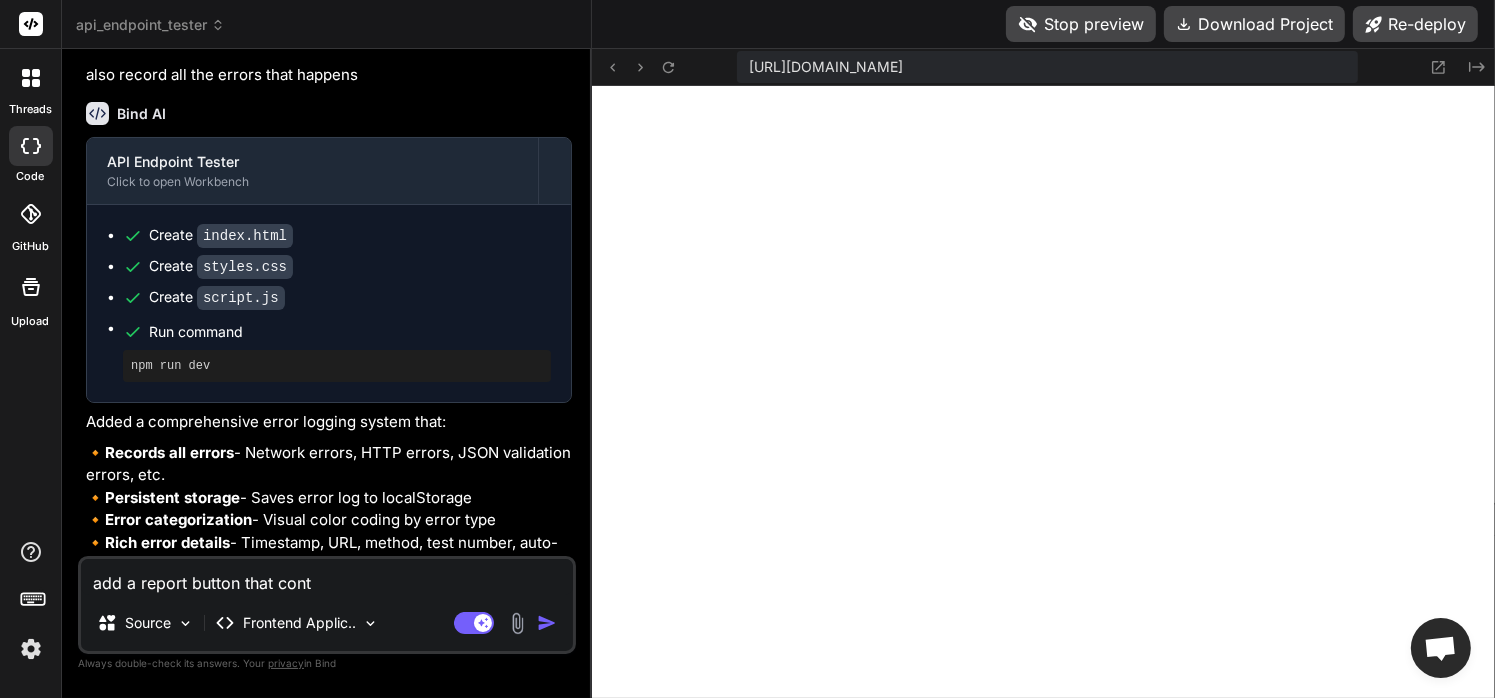 type on "add a report button that conta" 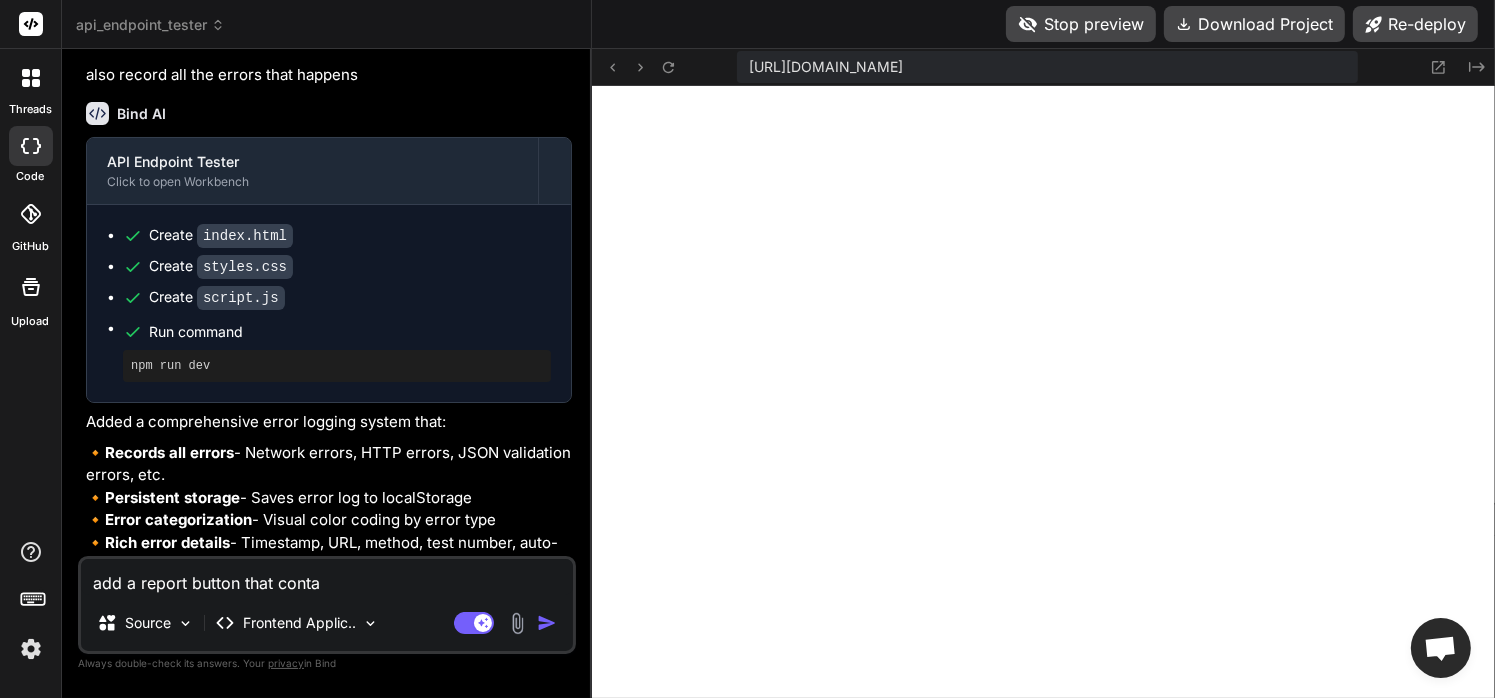 type on "add a report button that contai" 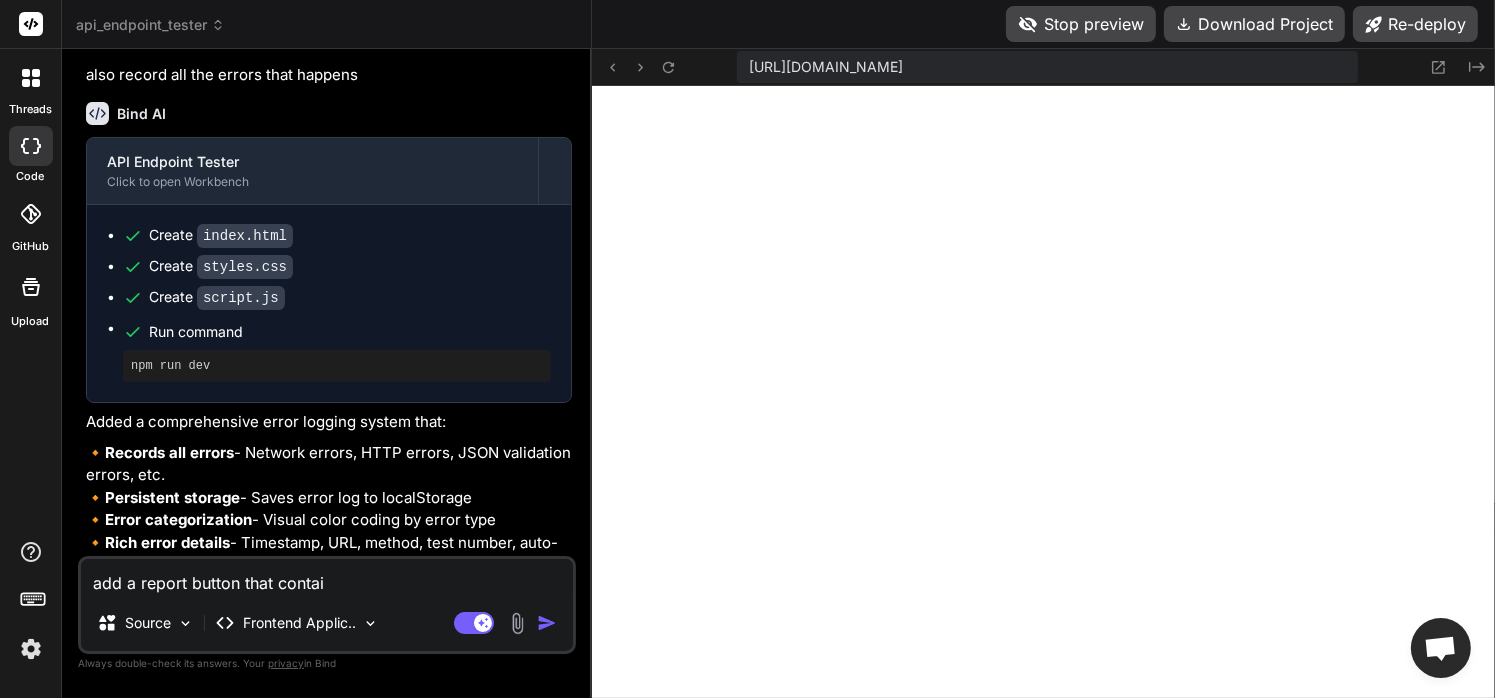 type on "add a report button that contain" 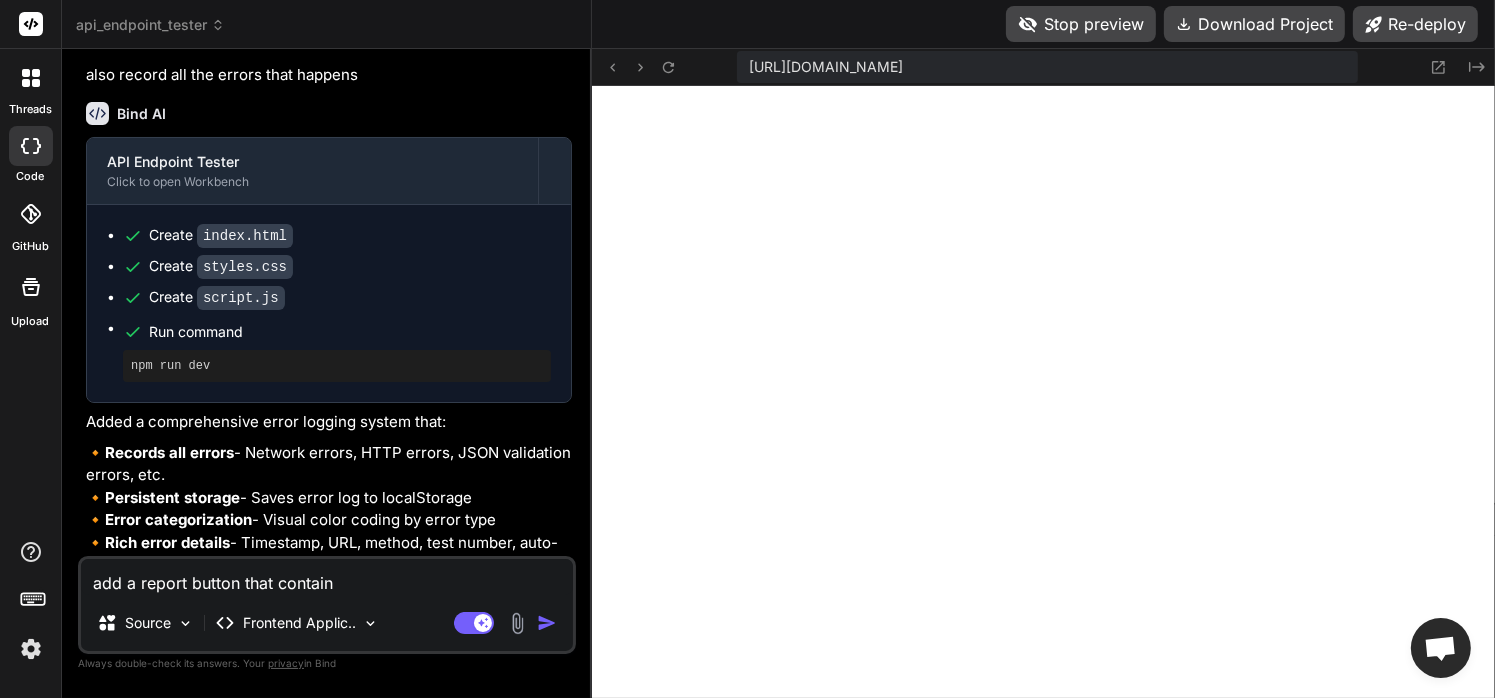 type on "add a report button that contains" 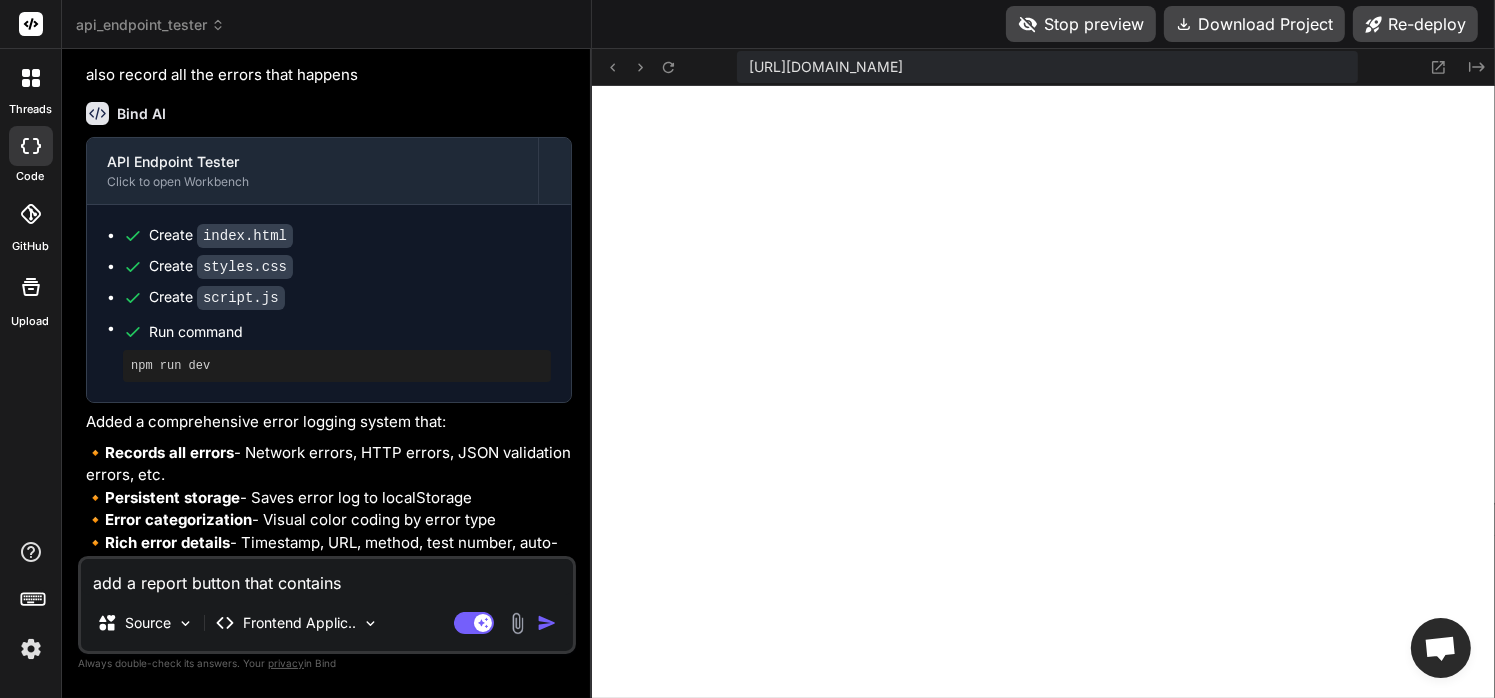 type on "add a report button that contains" 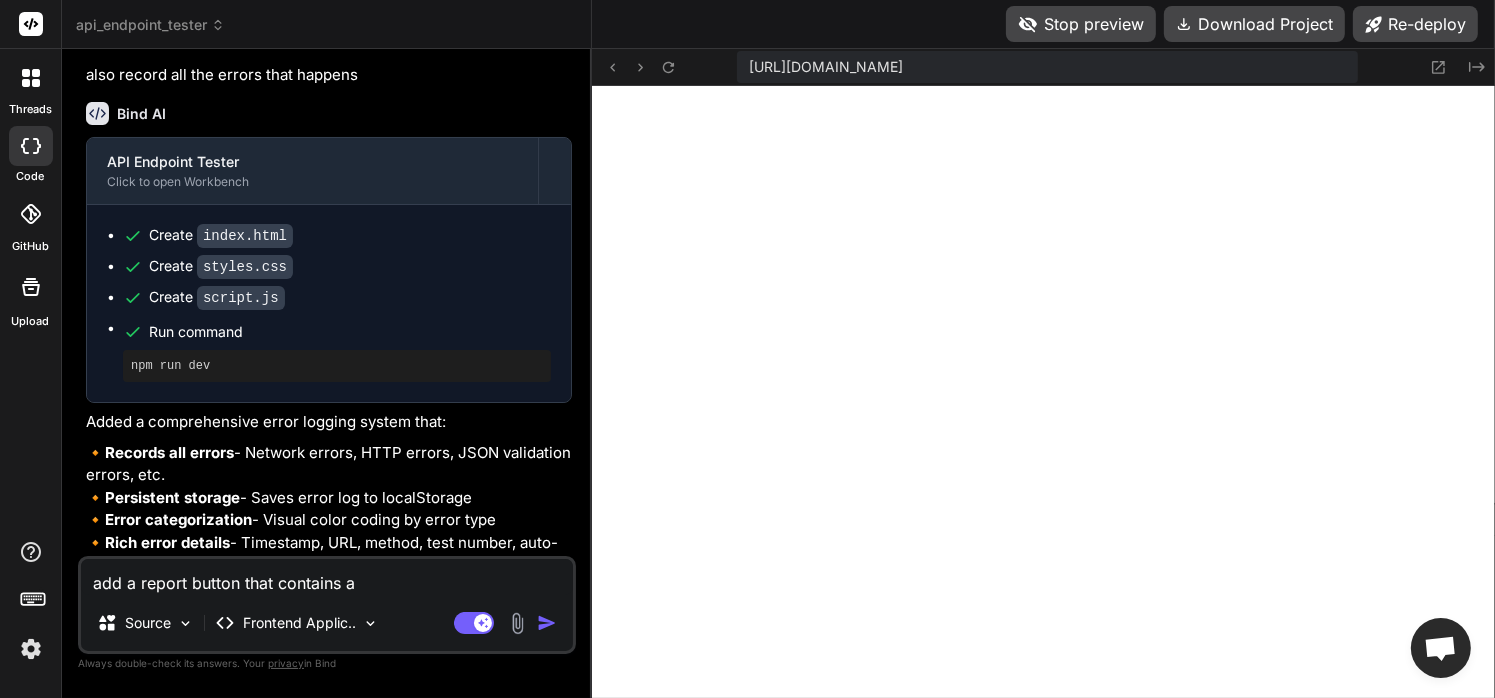 type on "add a report button that contains al" 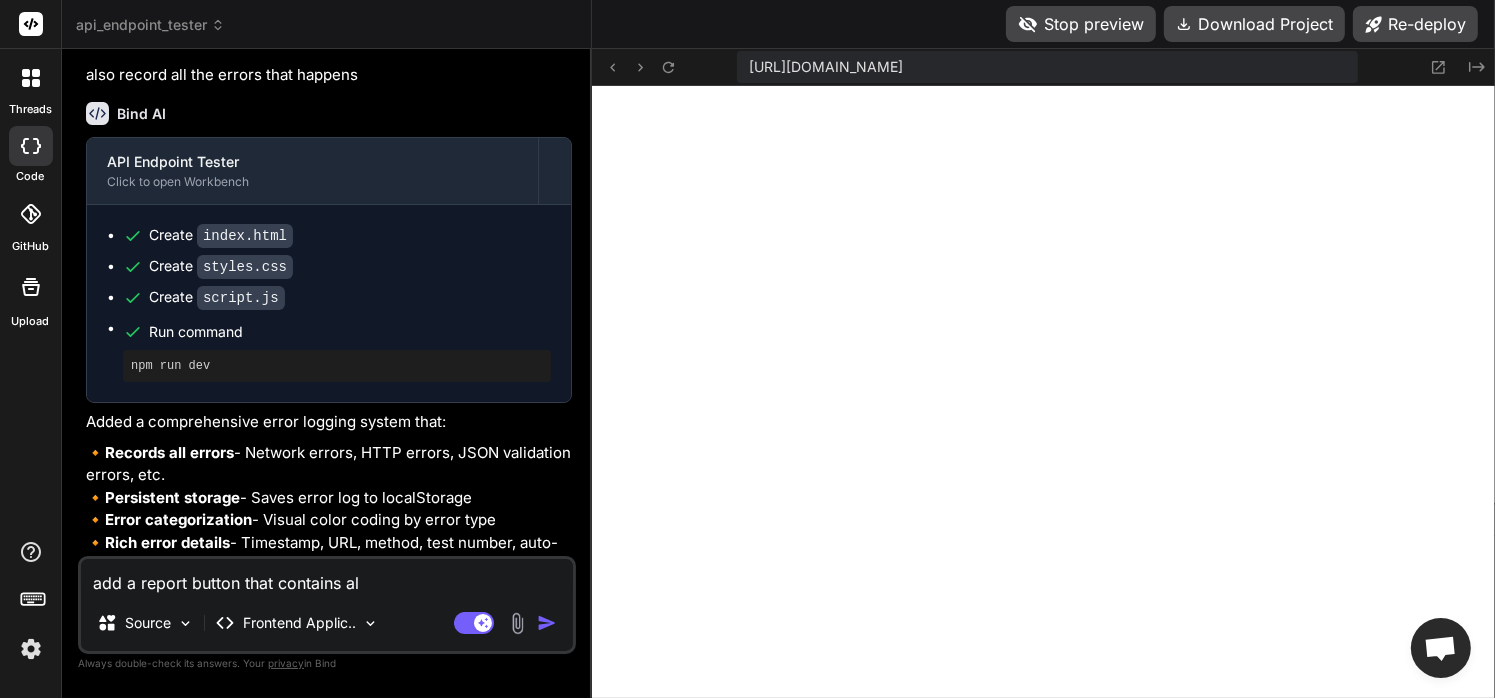type on "add a report button that contains all" 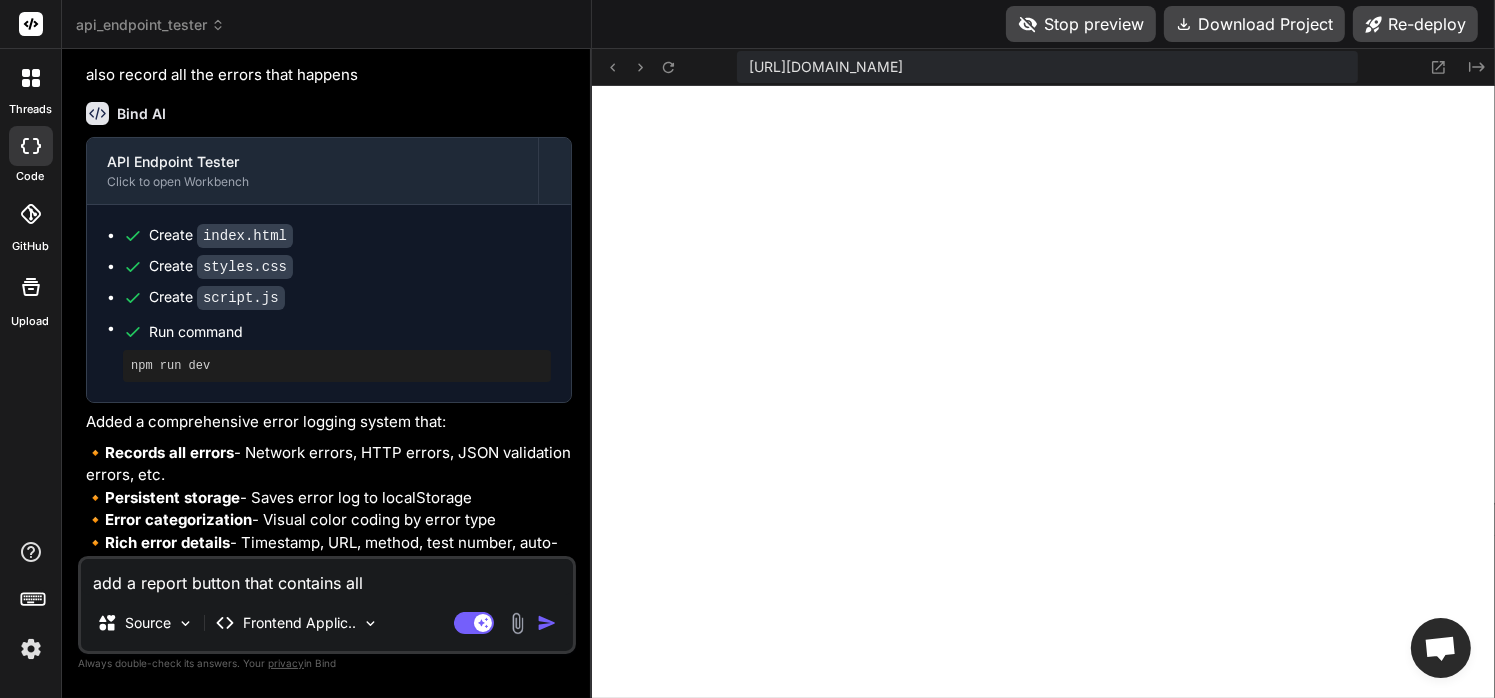 type on "add a report button that contains all" 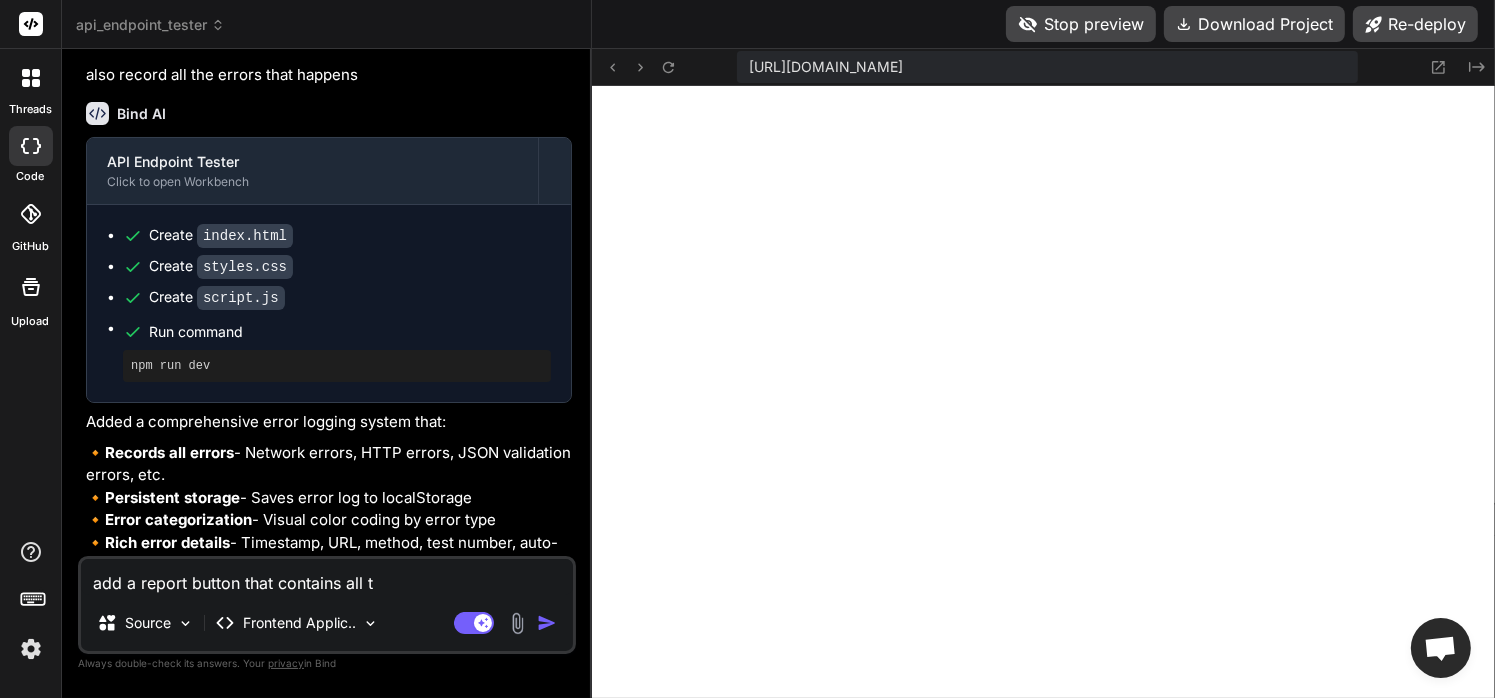 type on "add a report button that contains all th" 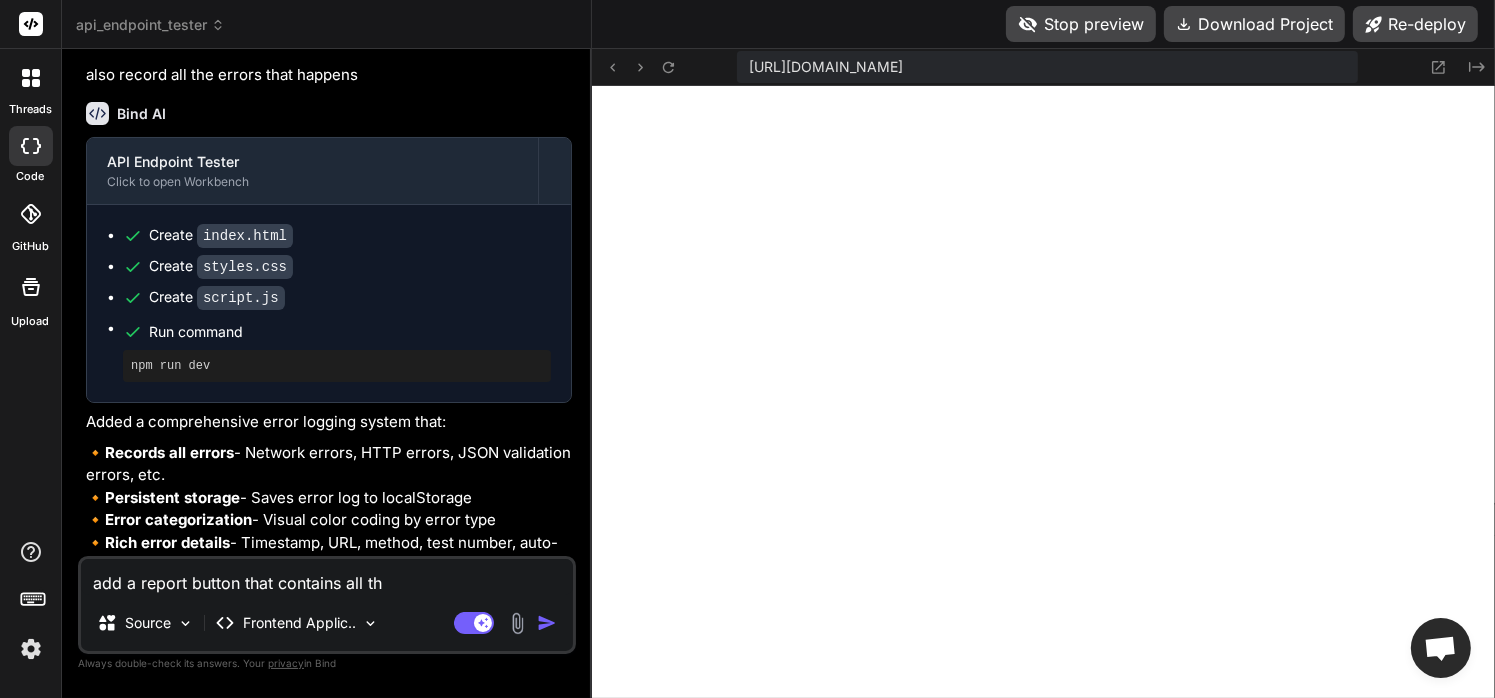 type on "add a report button that contains all the" 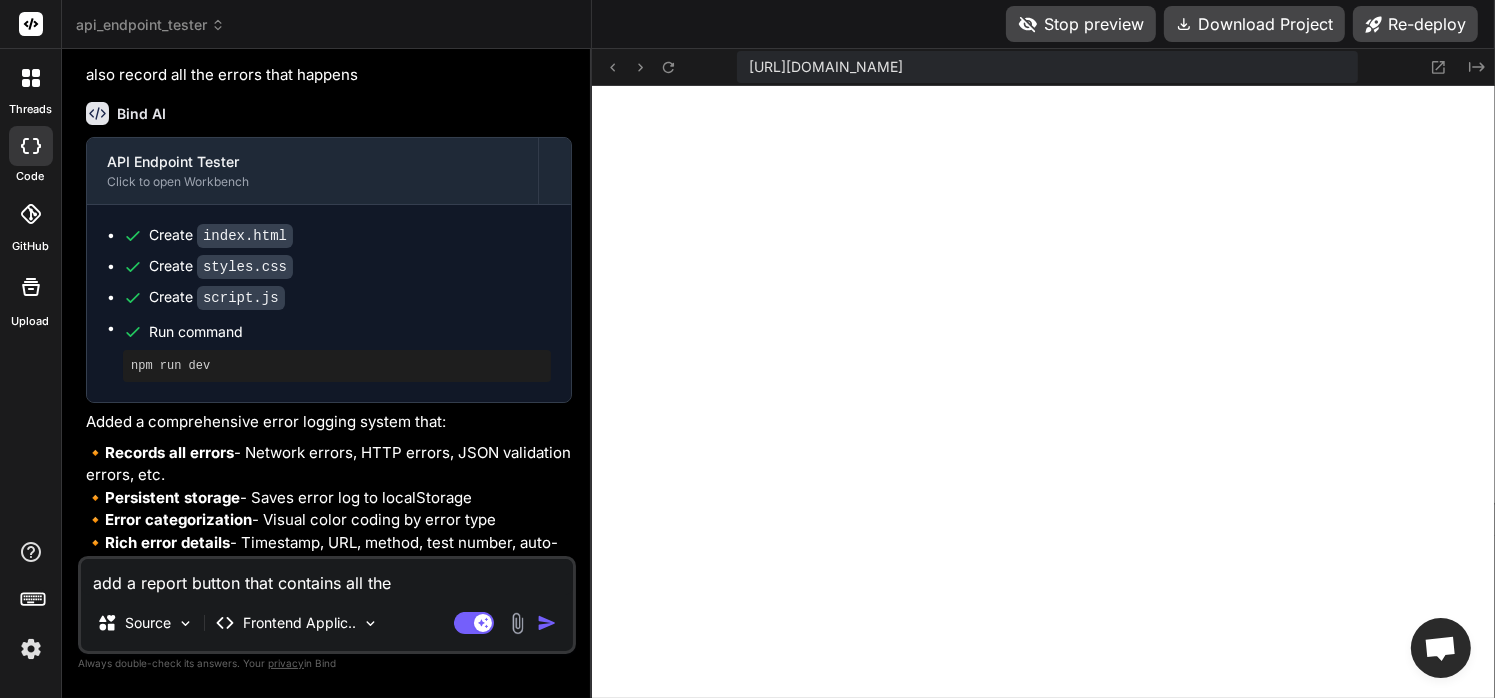 type on "add a report button that contains all the" 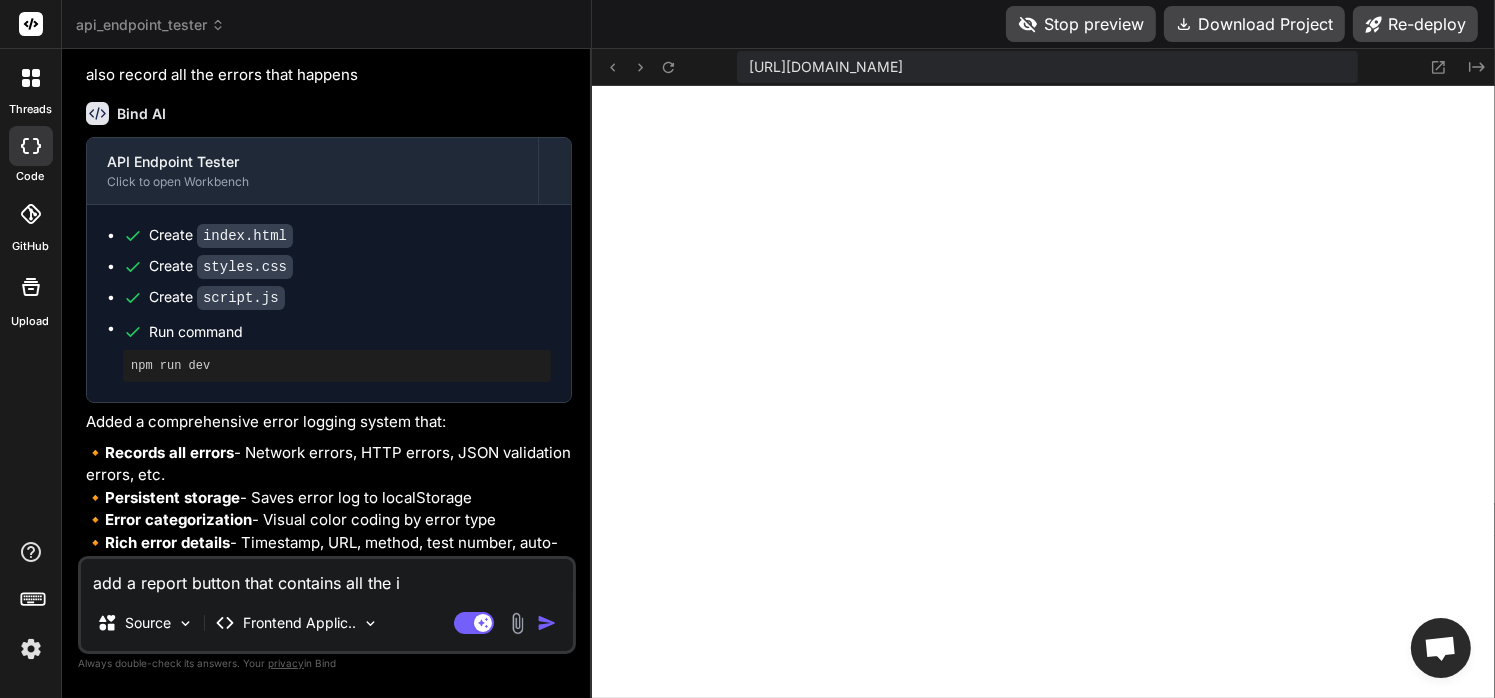 type on "add a report button that contains all the in" 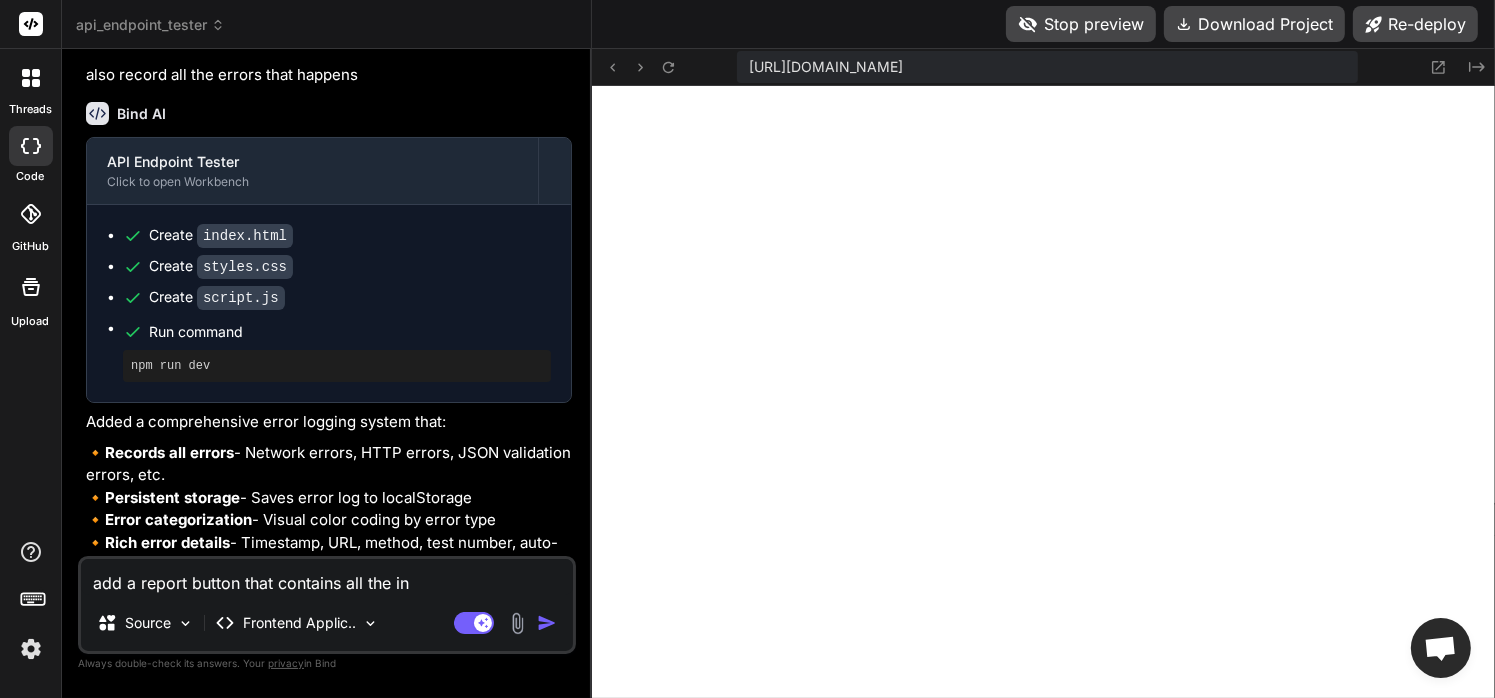 type on "add a report button that contains all the inf" 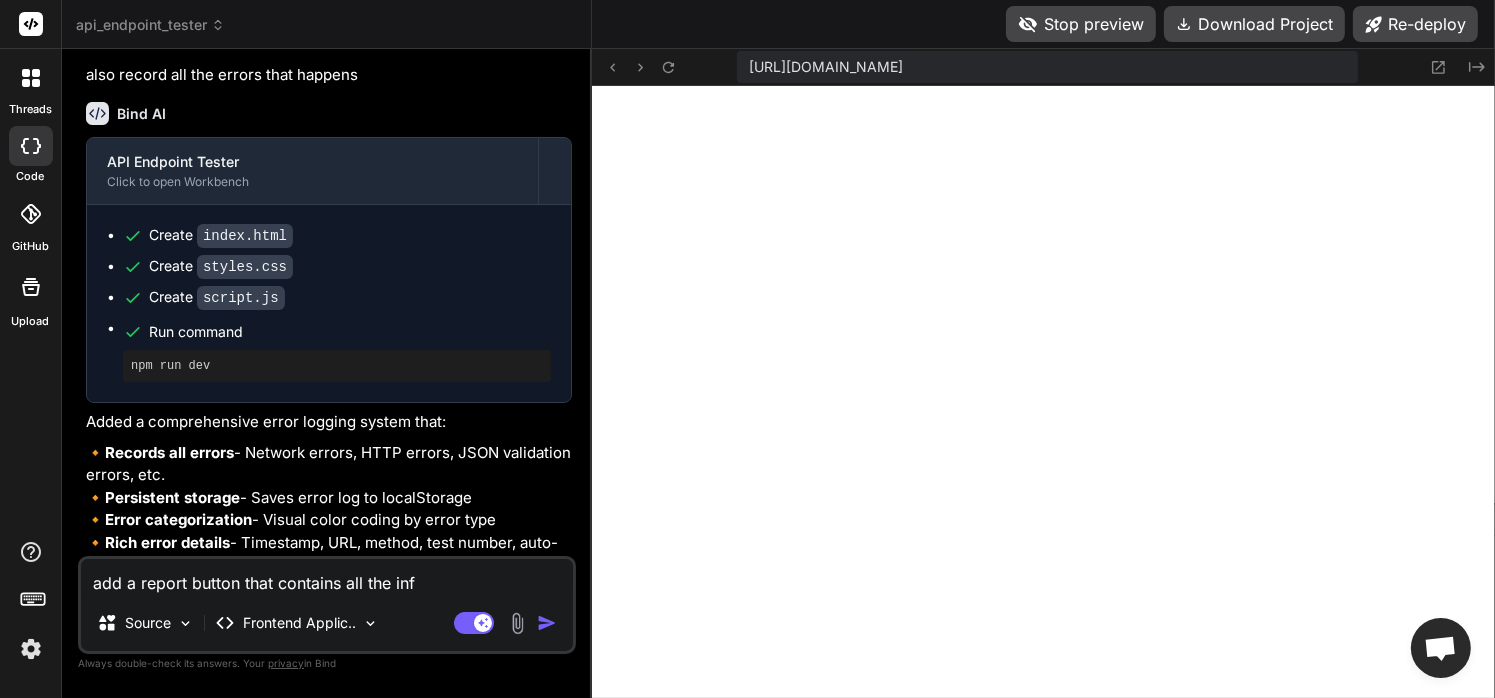 type on "add a report button that contains all the info" 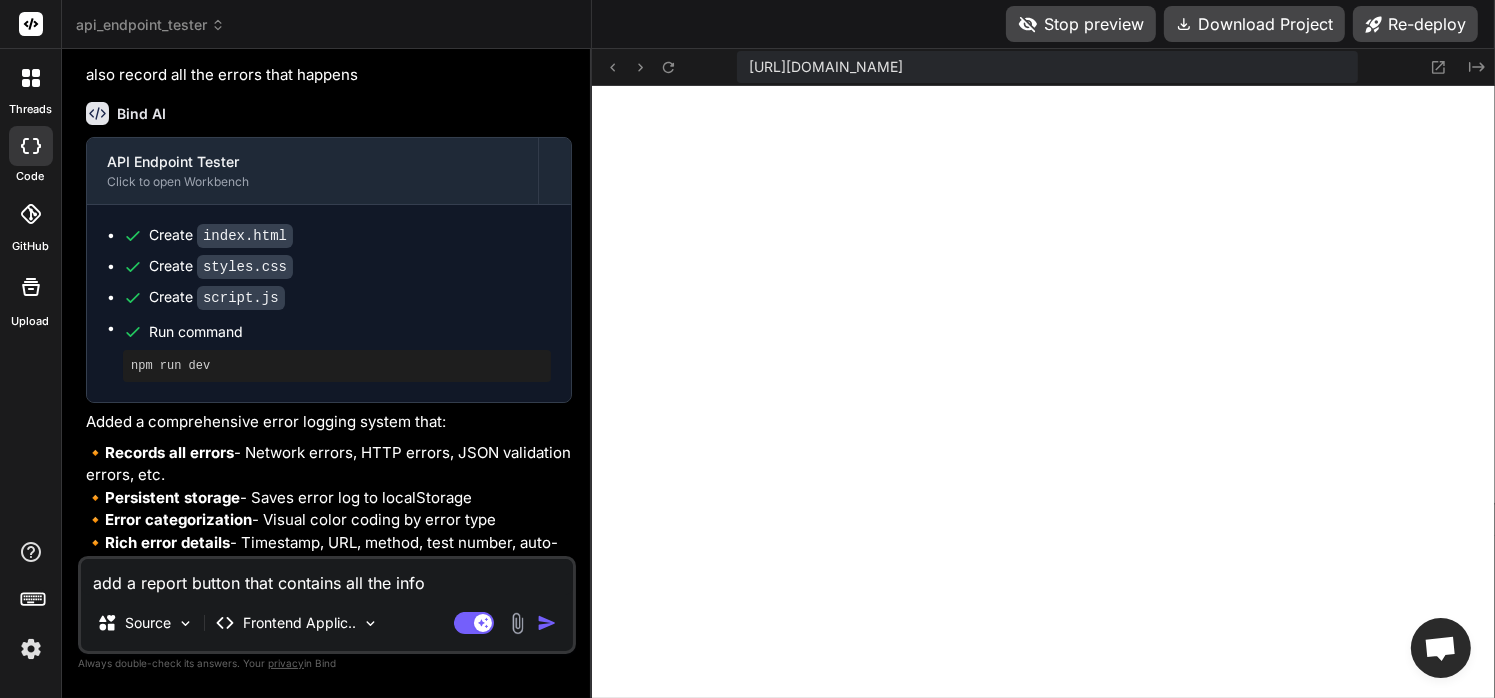 type on "add a report button that contains all the info" 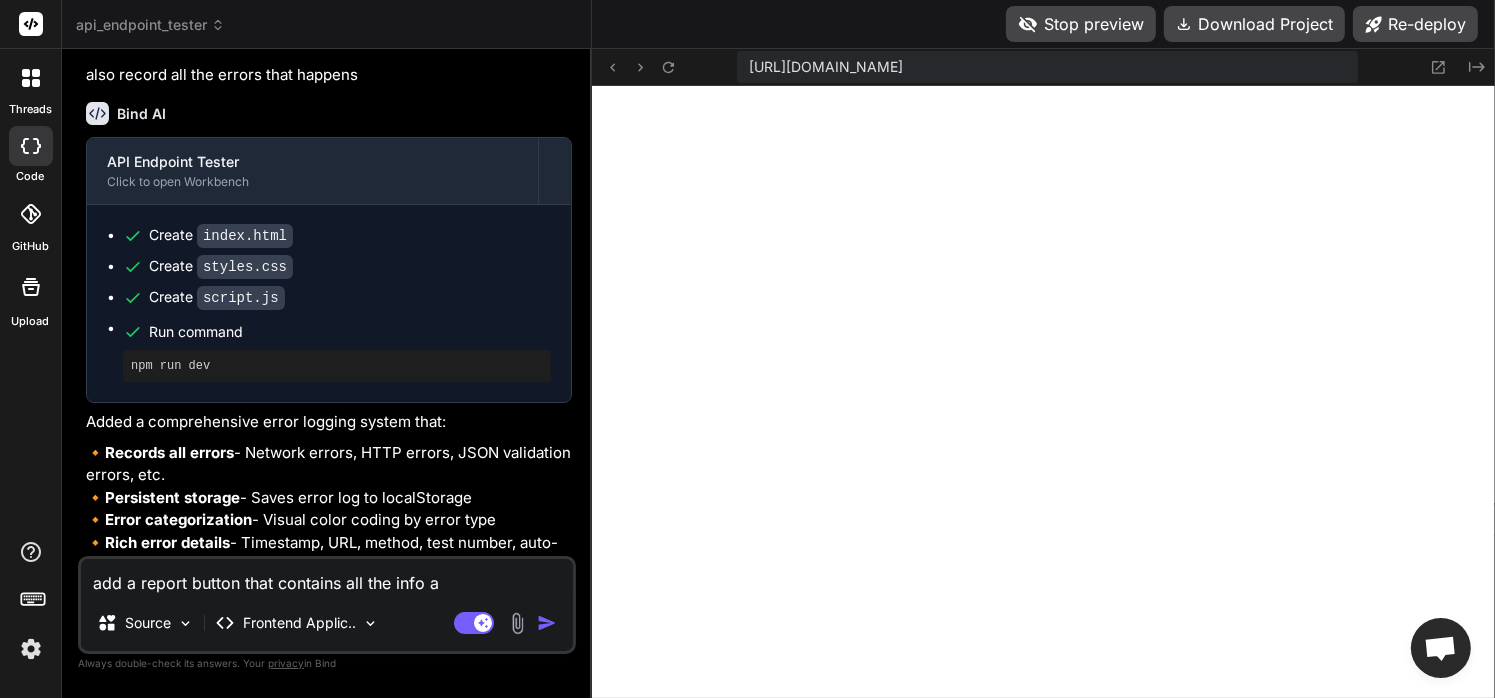 type on "add a report button that contains all the info ab" 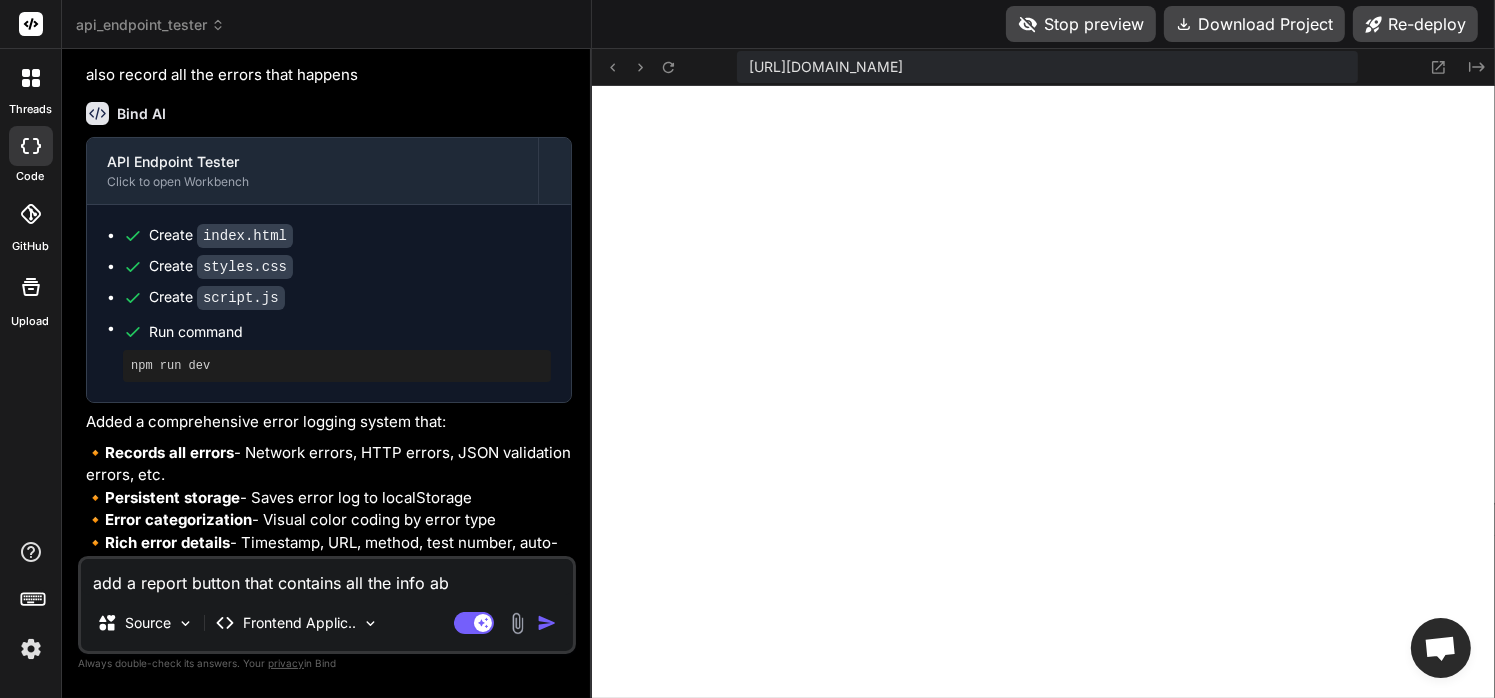type on "add a report button that contains all the info abo" 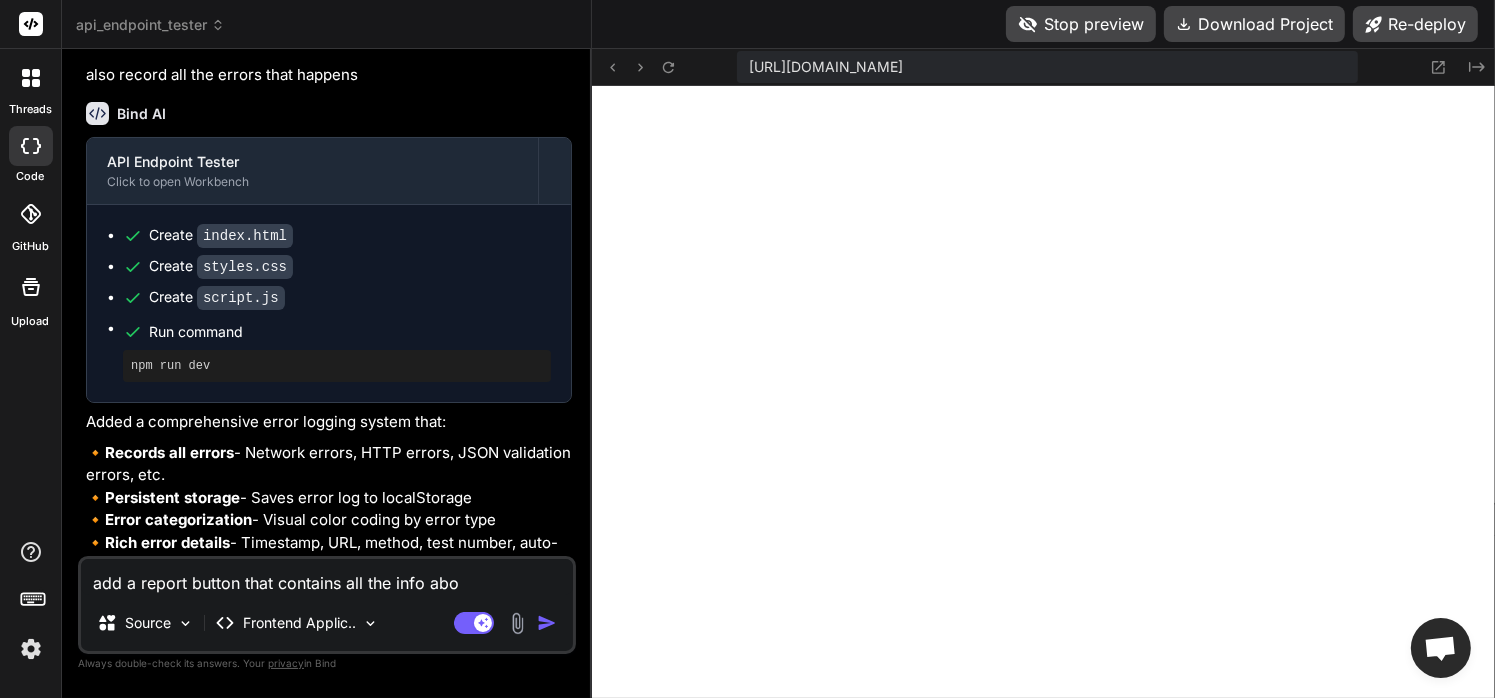 type on "add a report button that contains all the info abou" 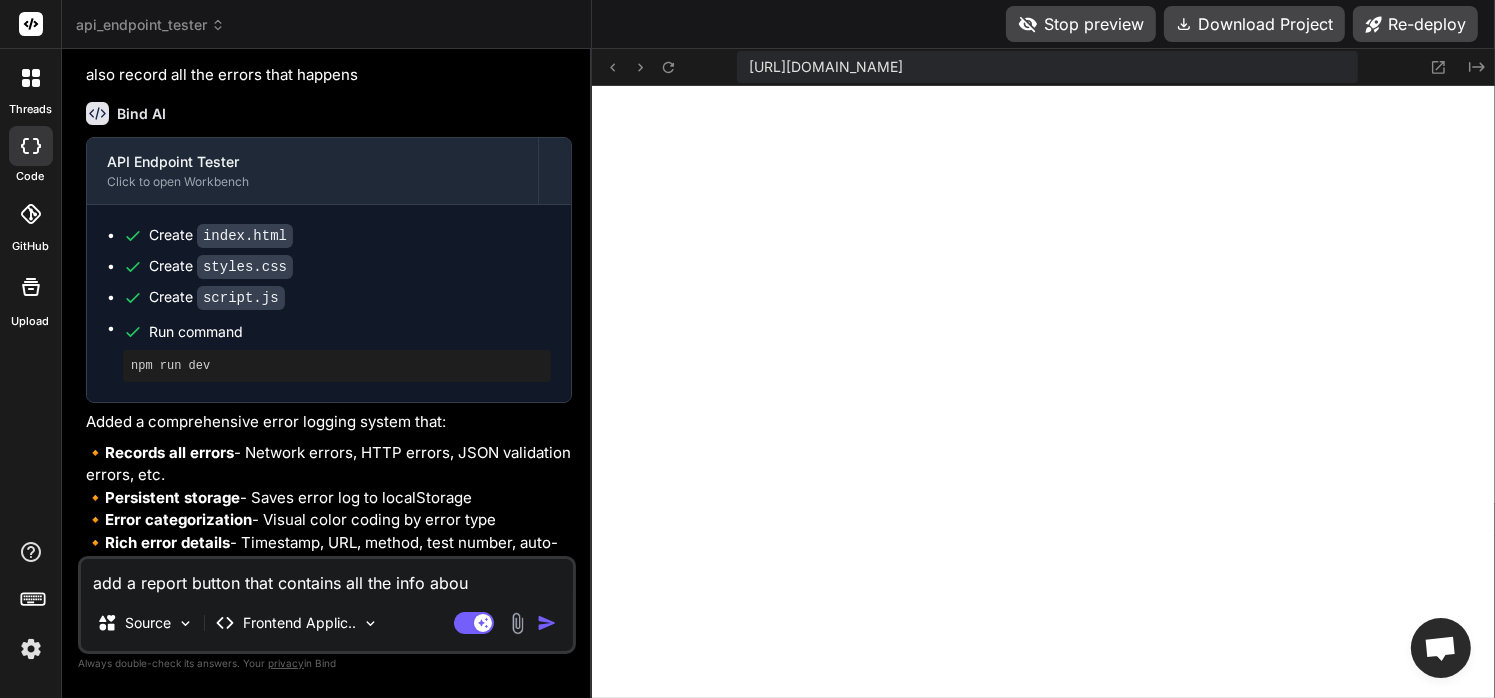 type on "add a report button that contains all the info about" 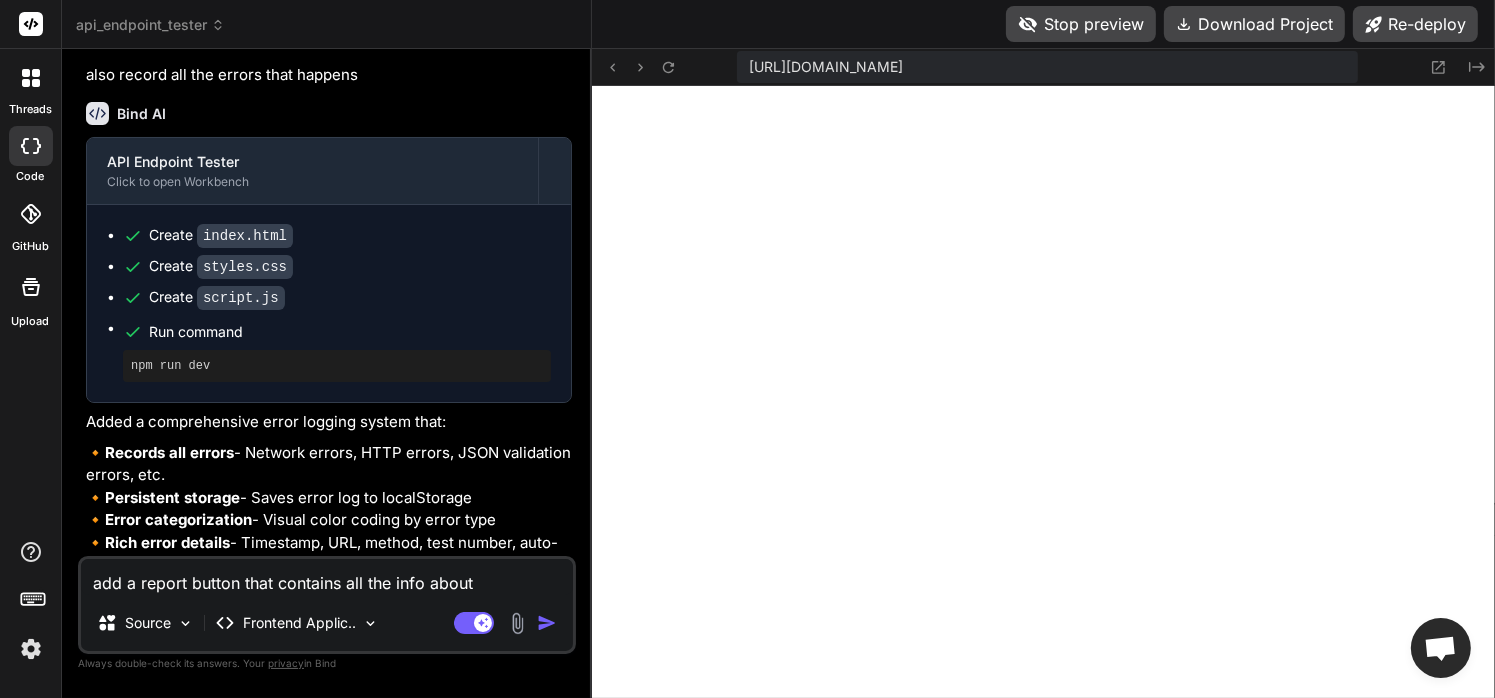 type on "add a report button that contains all the info about" 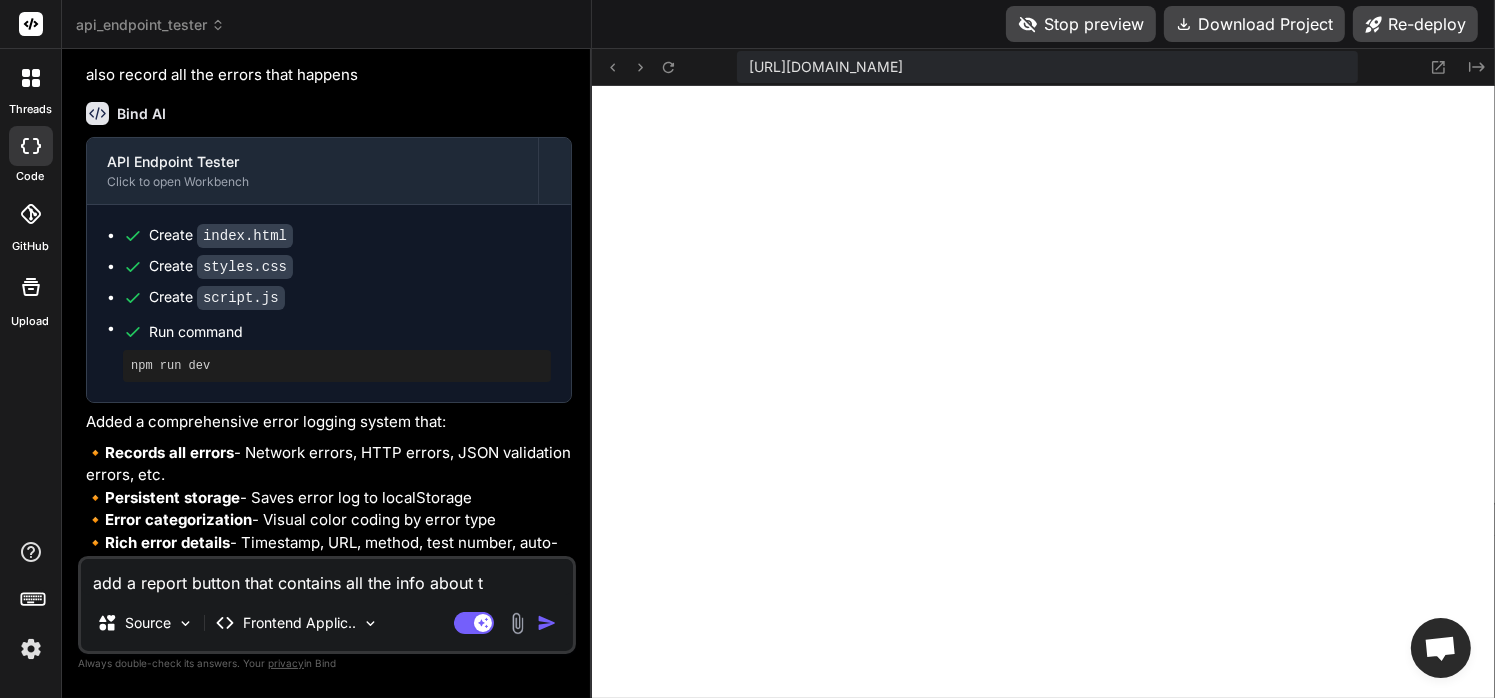 type on "add a report button that contains all the info about th" 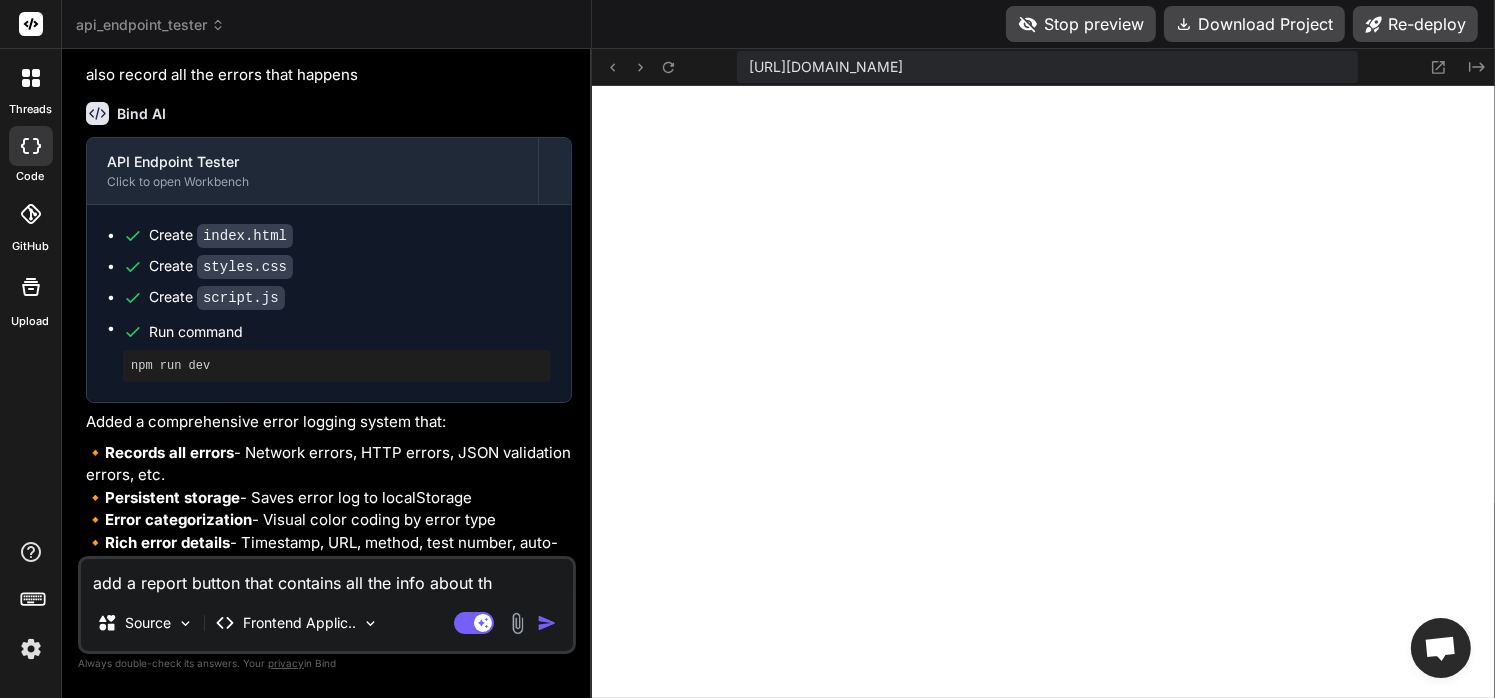 type on "add a report button that contains all the info about the" 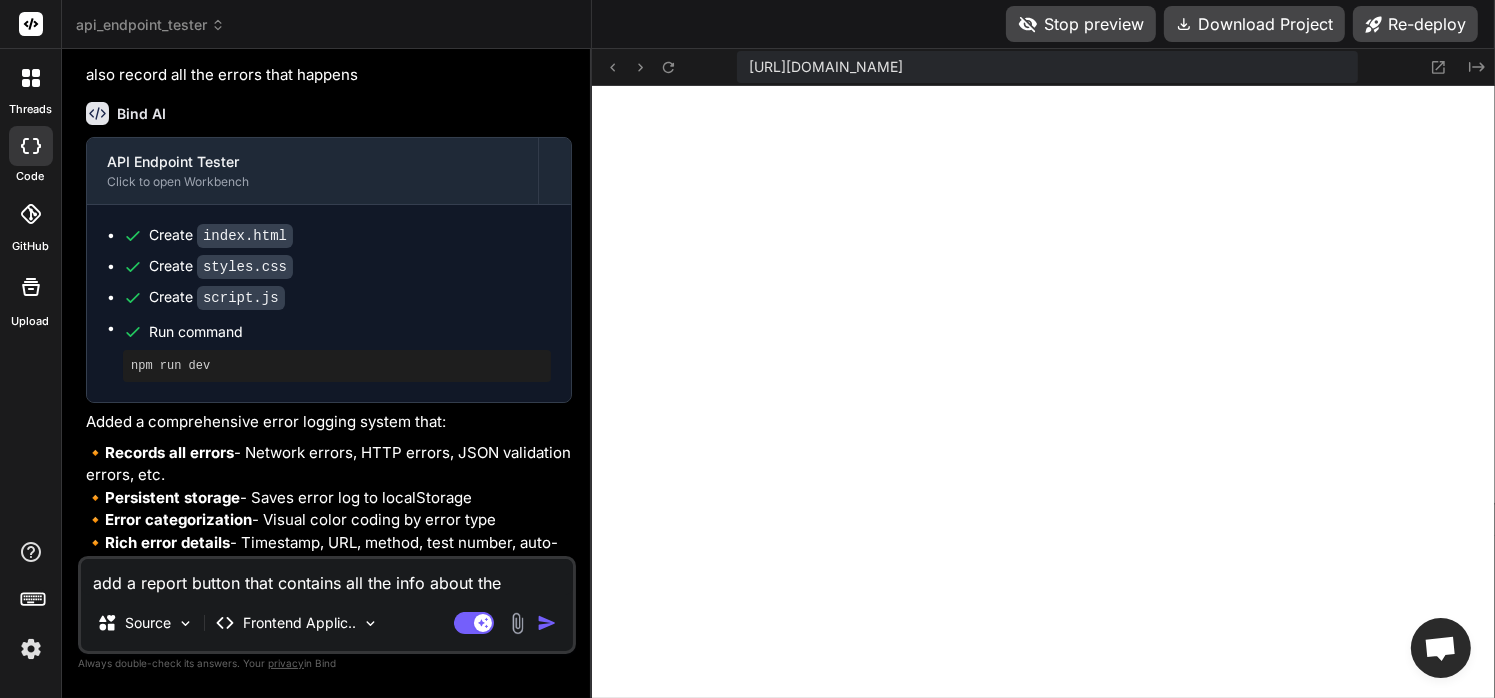 type on "add a report button that contains all the info about the" 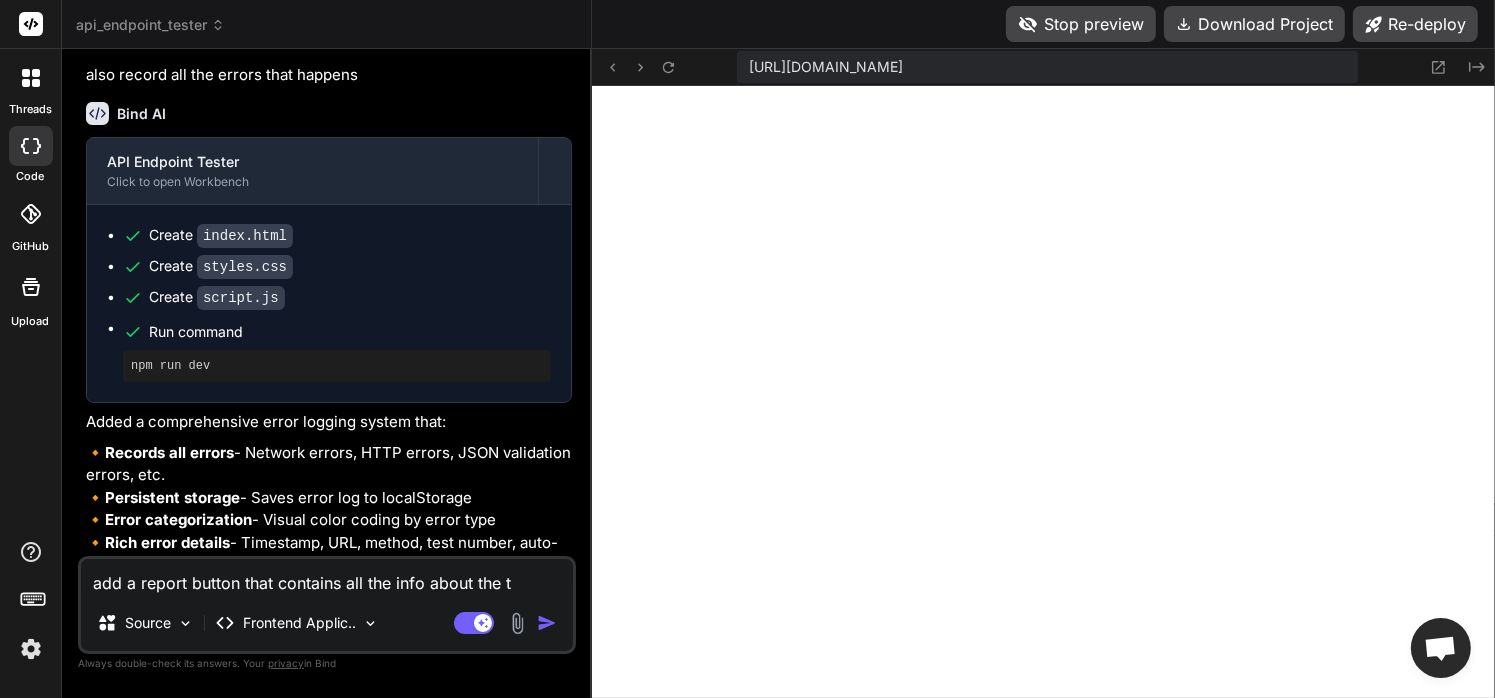 type on "add a report button that contains all the info about the te" 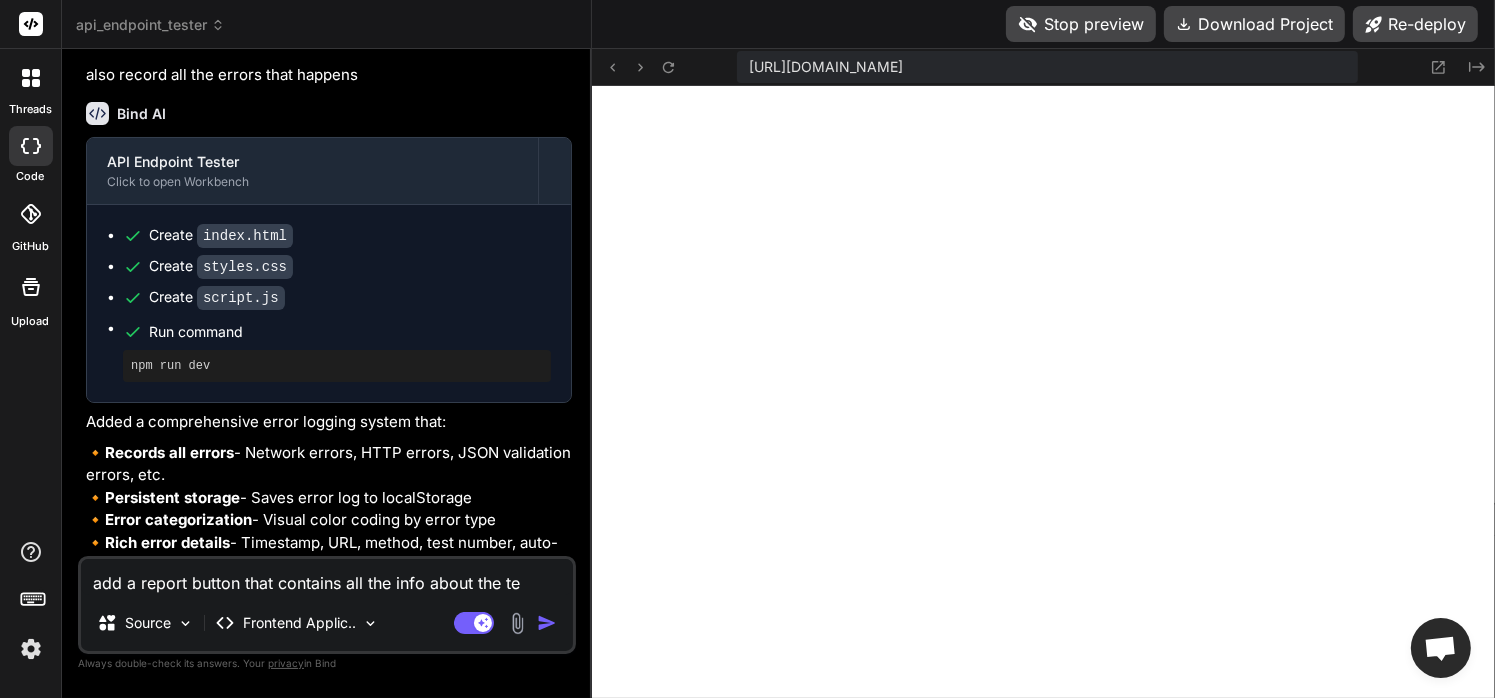 type on "add a report button that contains all the info about the tes" 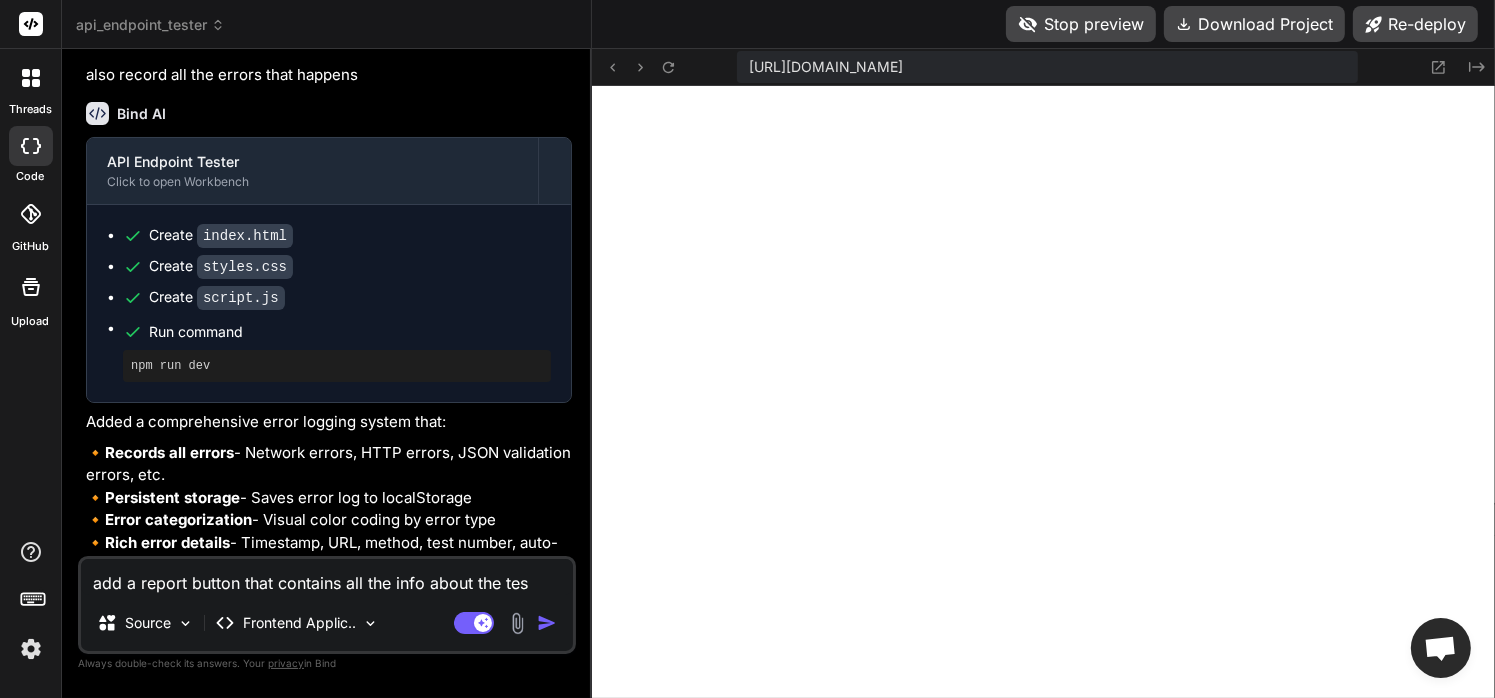 type on "add a report button that contains all the info about the test" 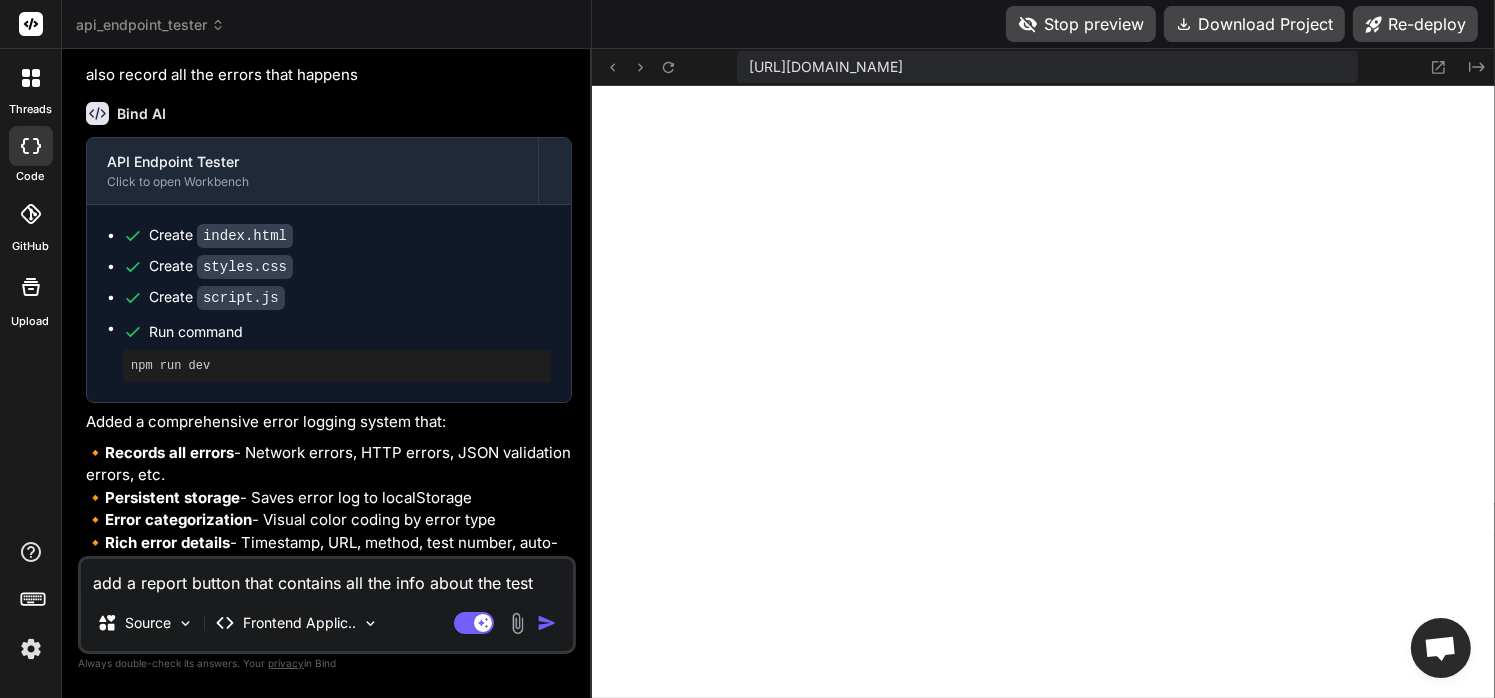 type on "add a report button that contains all the info about the test" 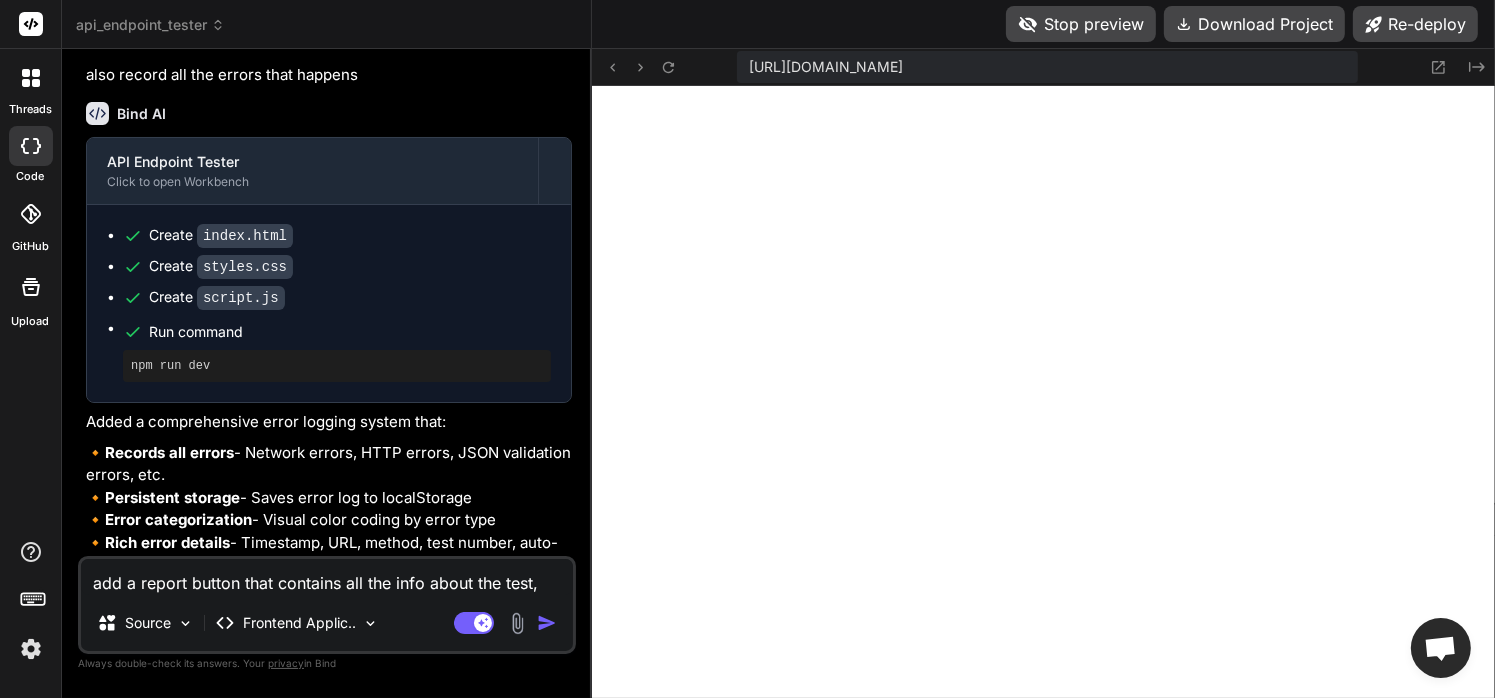 type on "add a report button that contains all the info about the test," 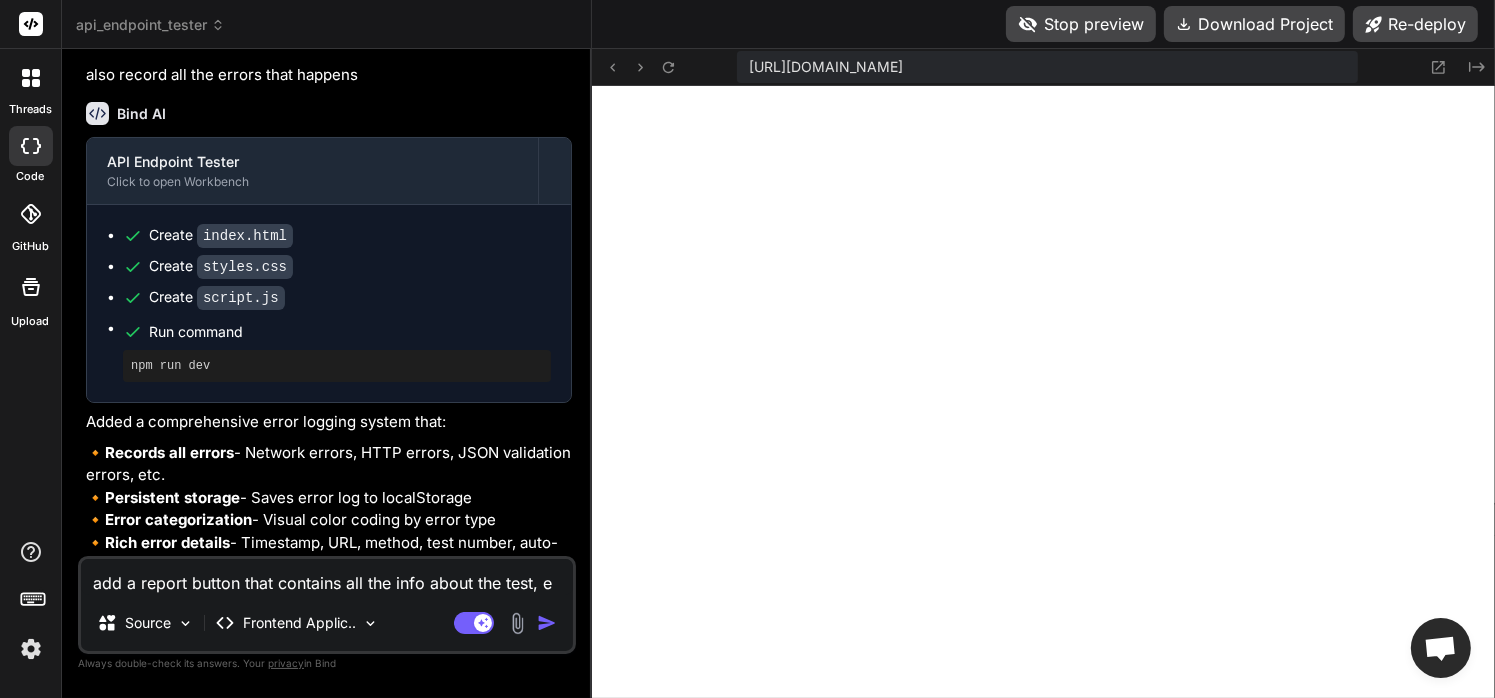 type on "add a report button that contains all the info about the test, er" 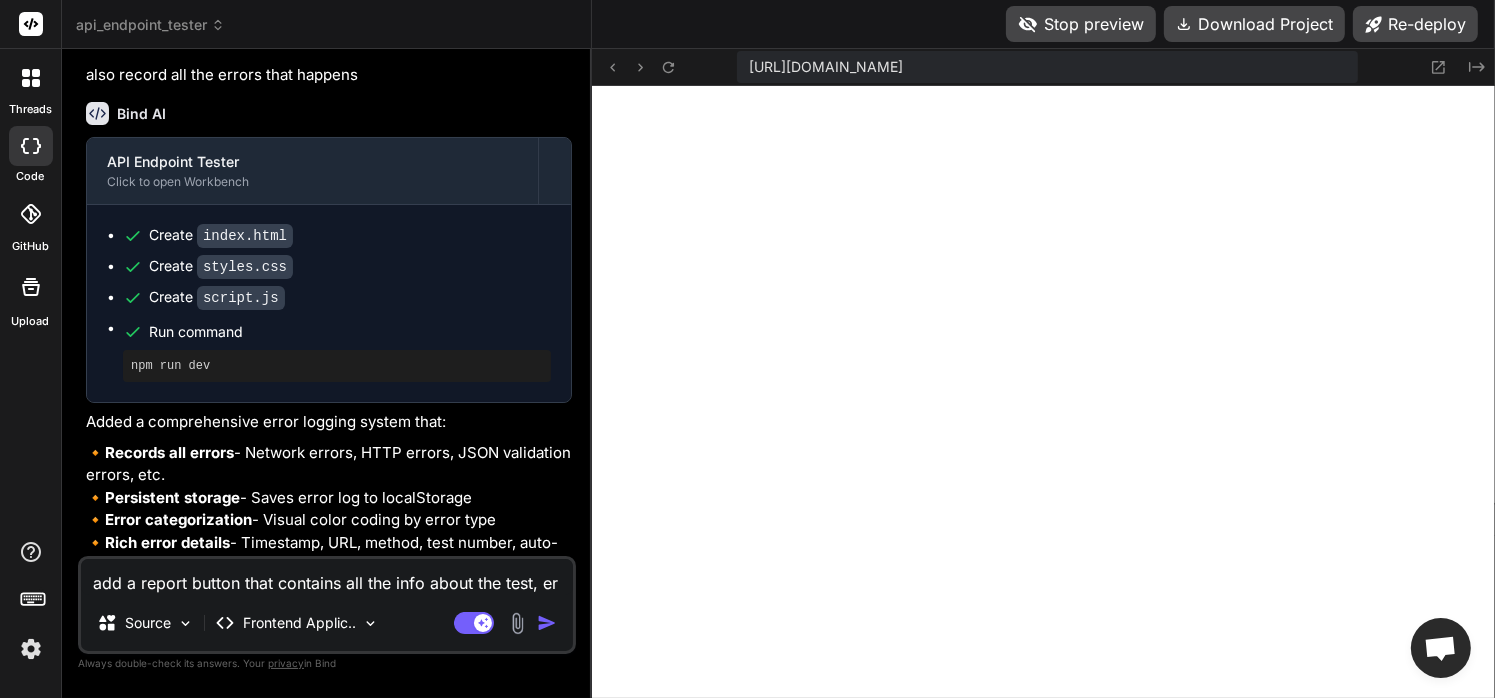 type on "add a report button that contains all the info about the test, err" 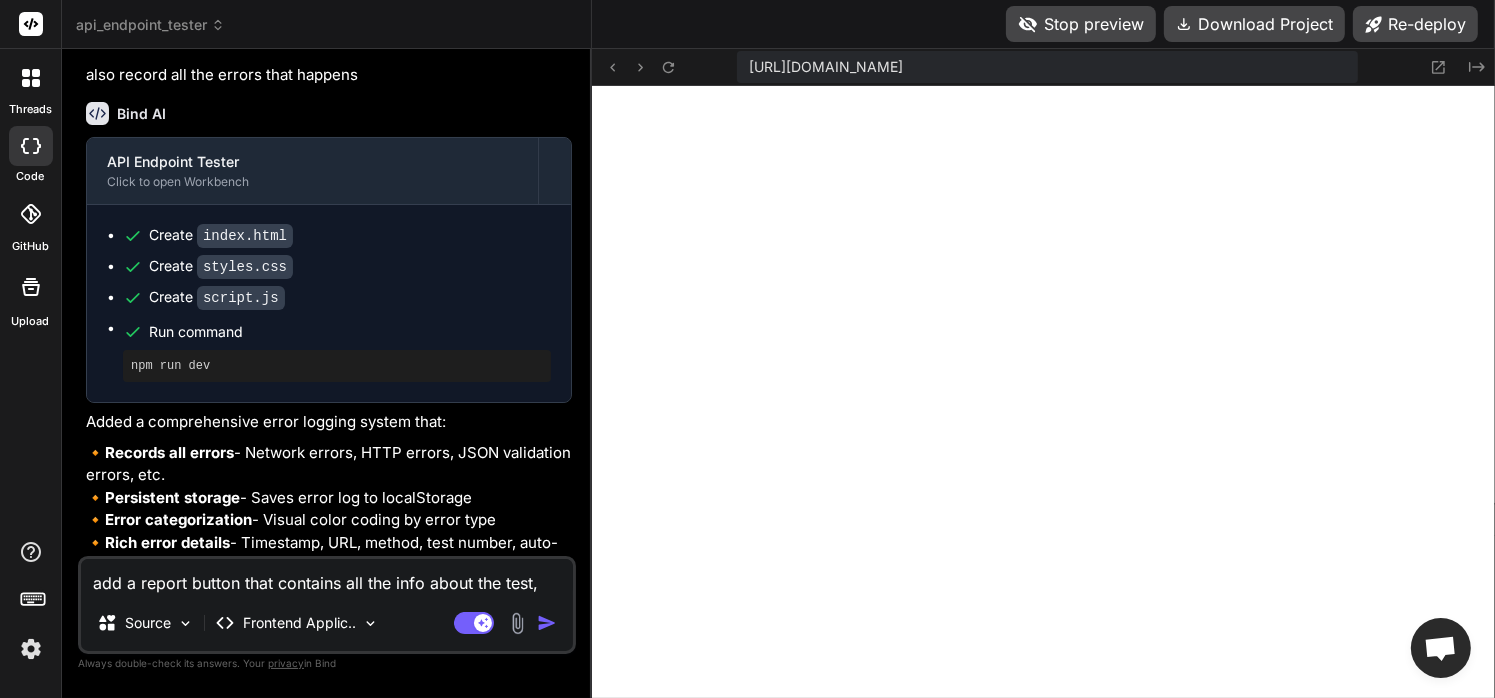 type on "add a report button that contains all the info about the test, erro" 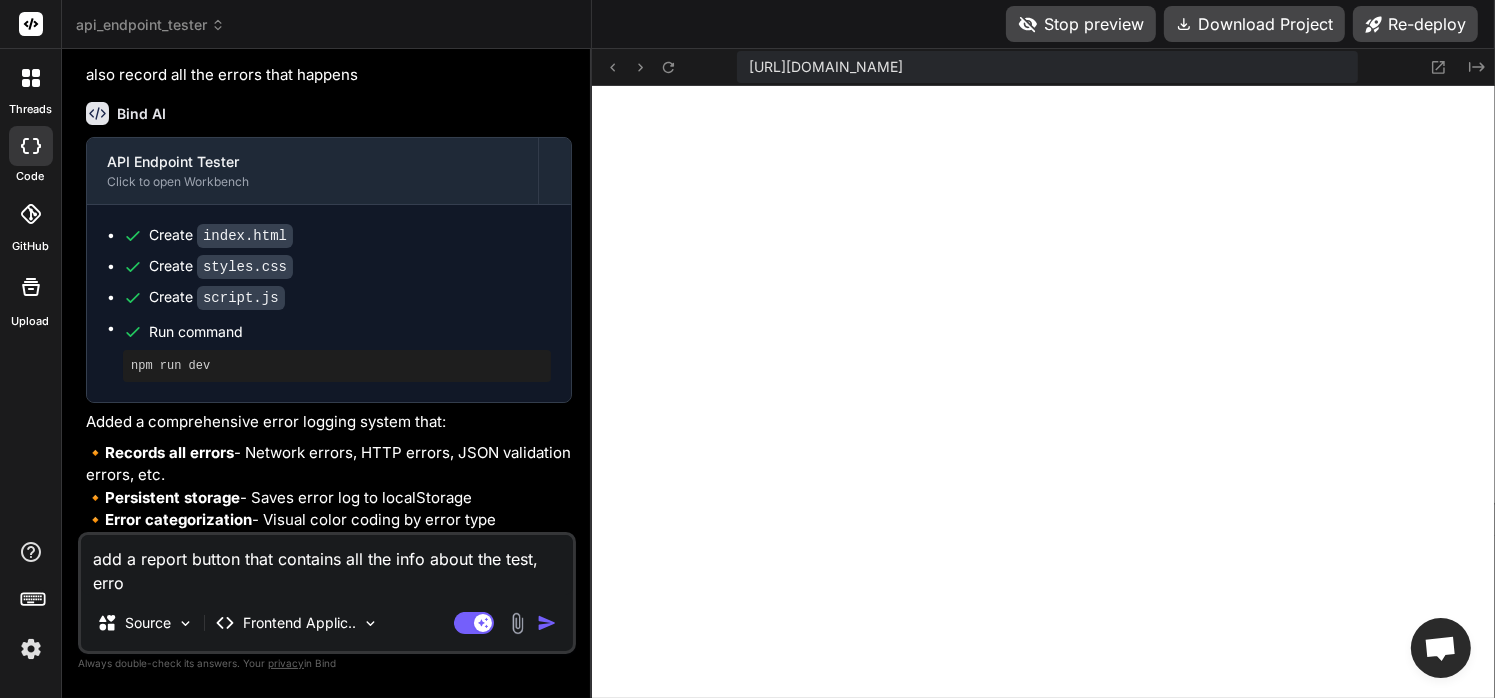 type on "add a report button that contains all the info about the test, error" 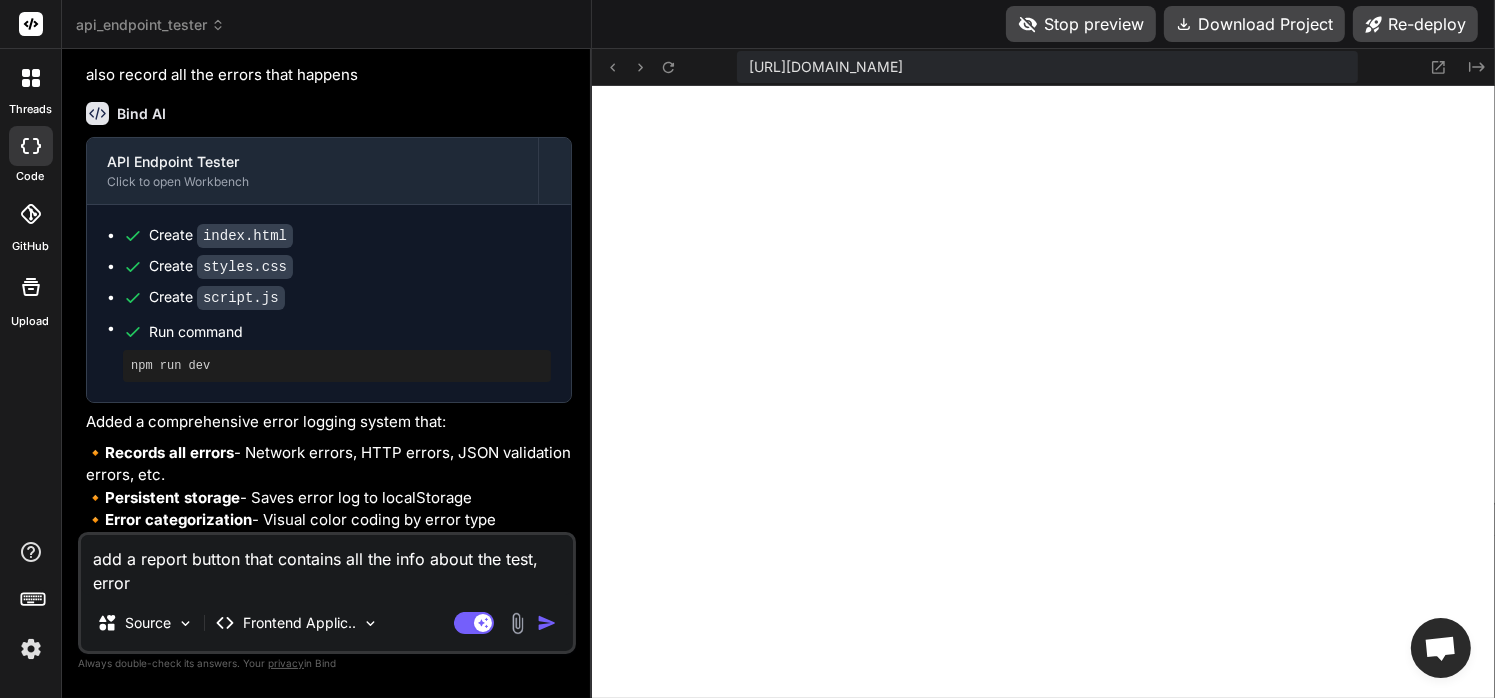 type on "add a report button that contains all the info about the test, errors" 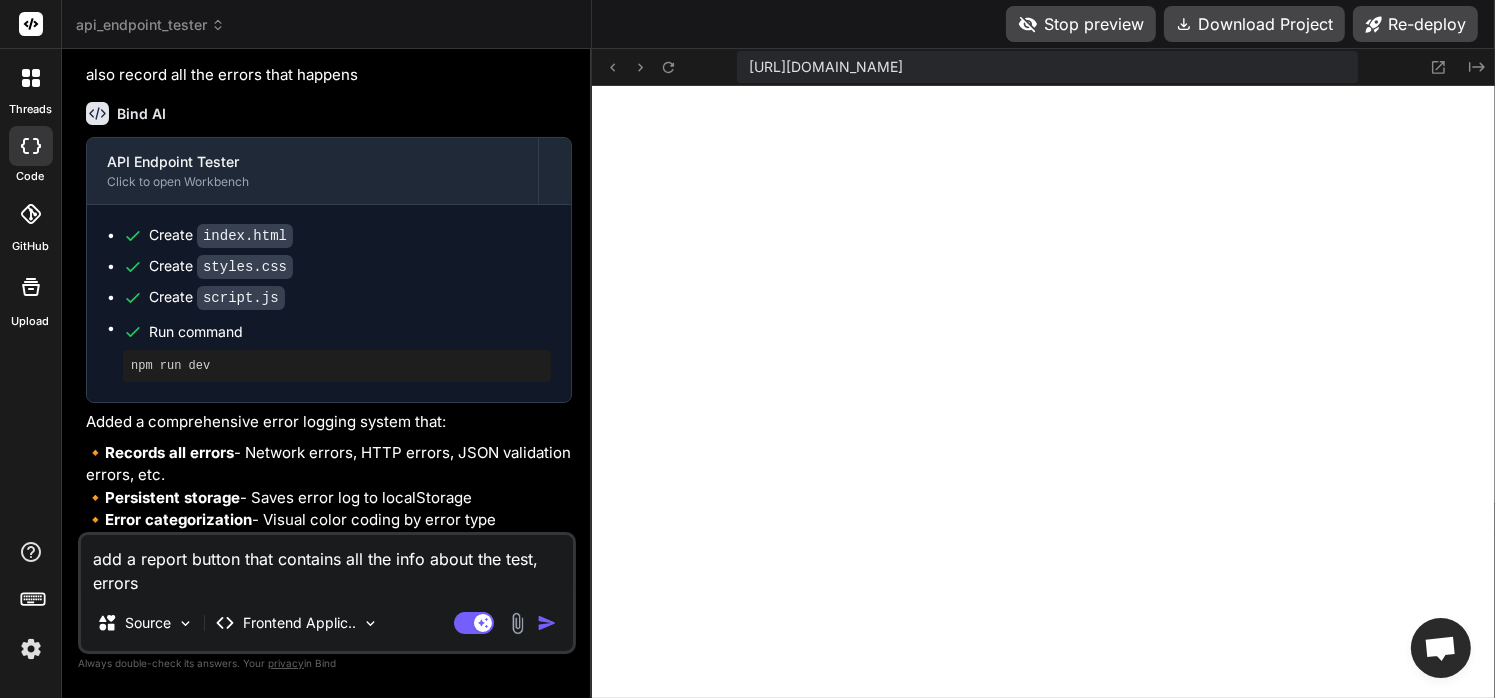 type on "add a report button that contains all the info about the test, errors" 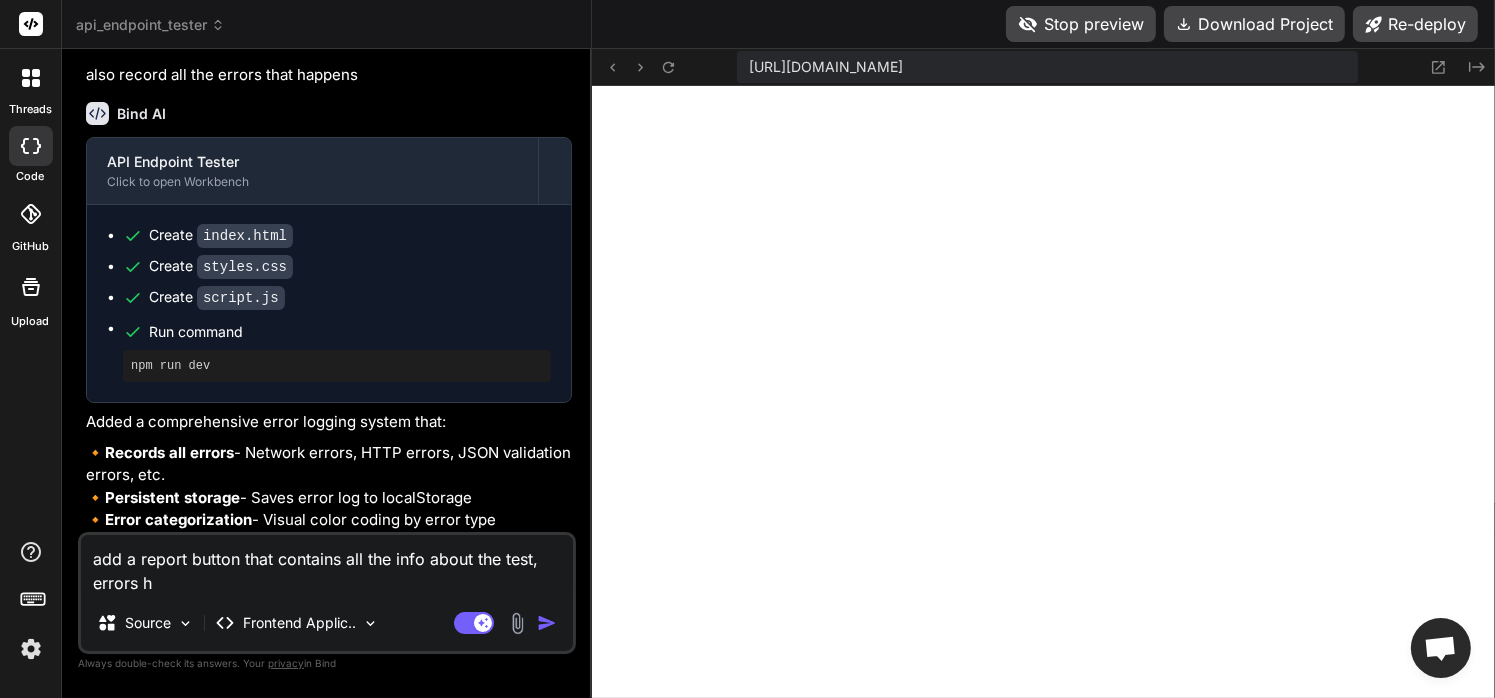type on "add a report button that contains all the info about the test, errors ho" 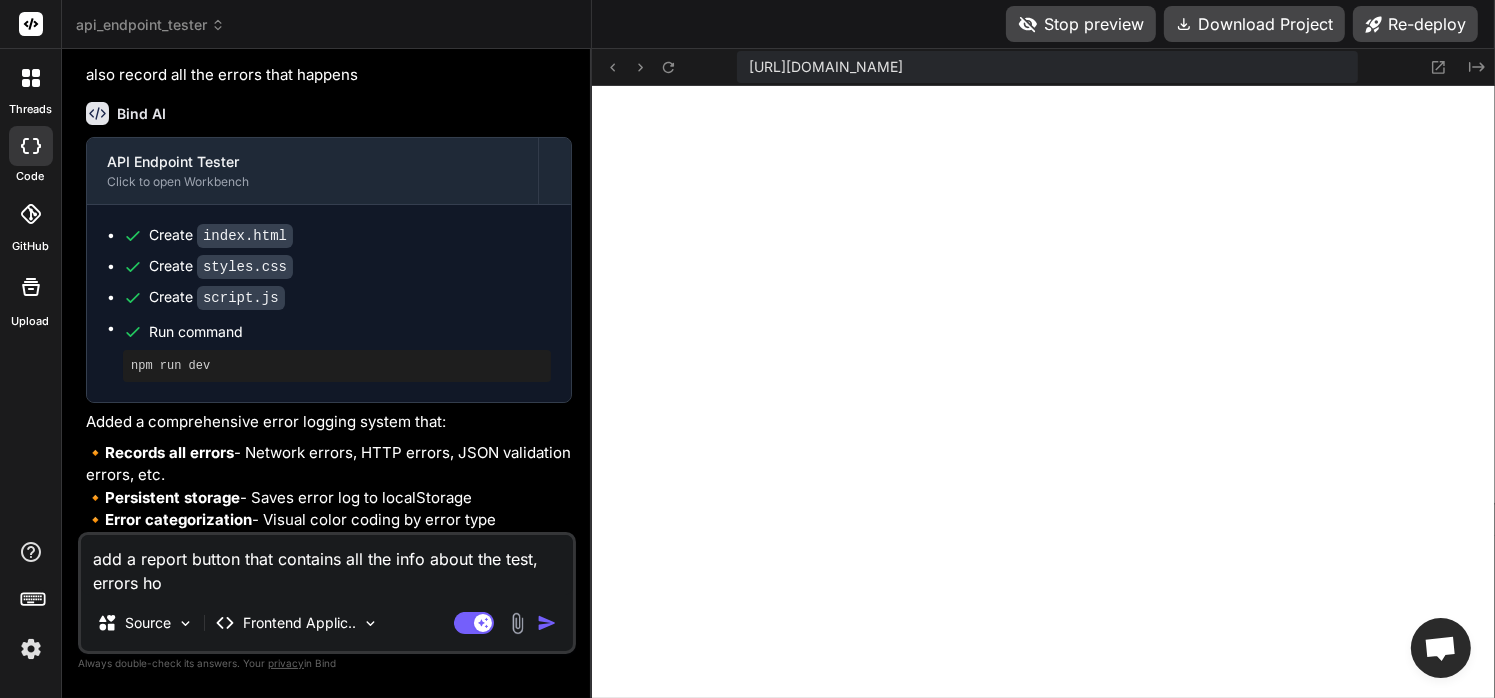 type on "add a report button that contains all the info about the test, errors how" 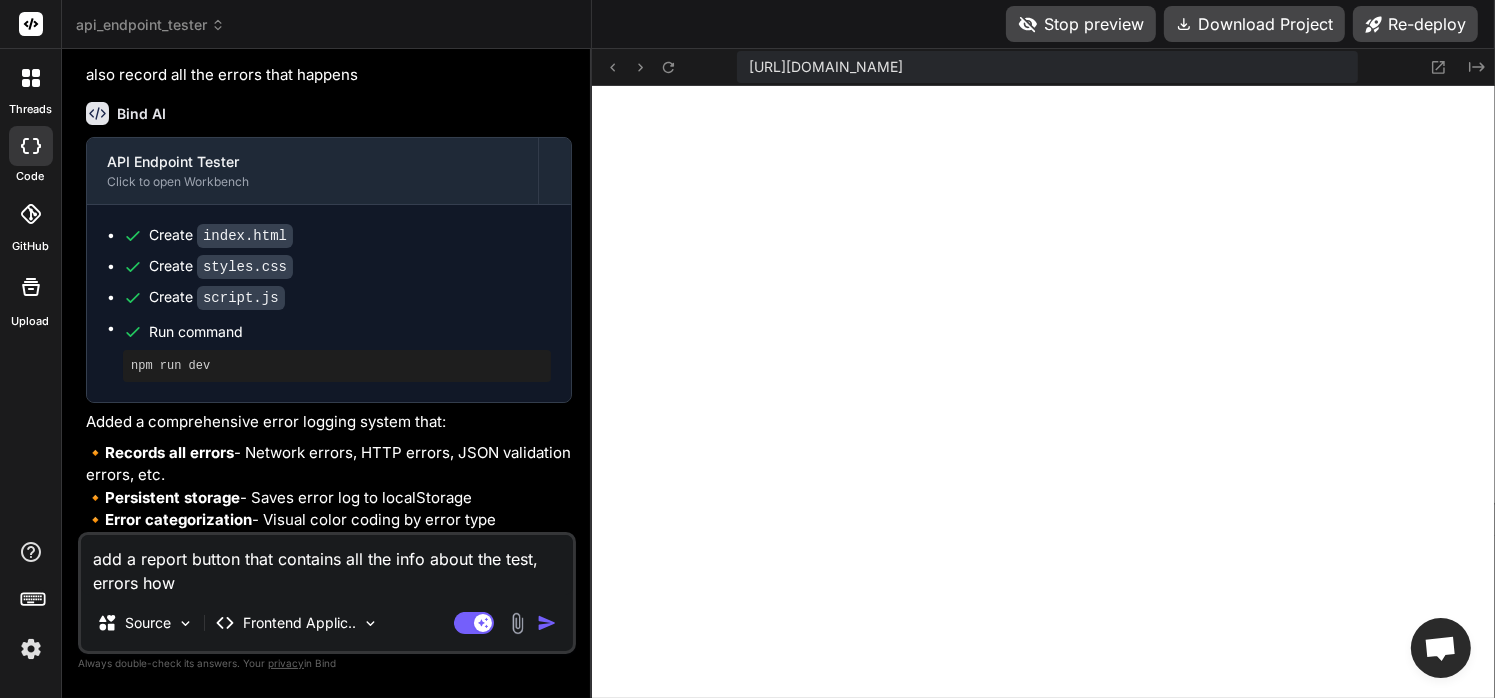 type on "add a report button that contains all the info about the test, errors how" 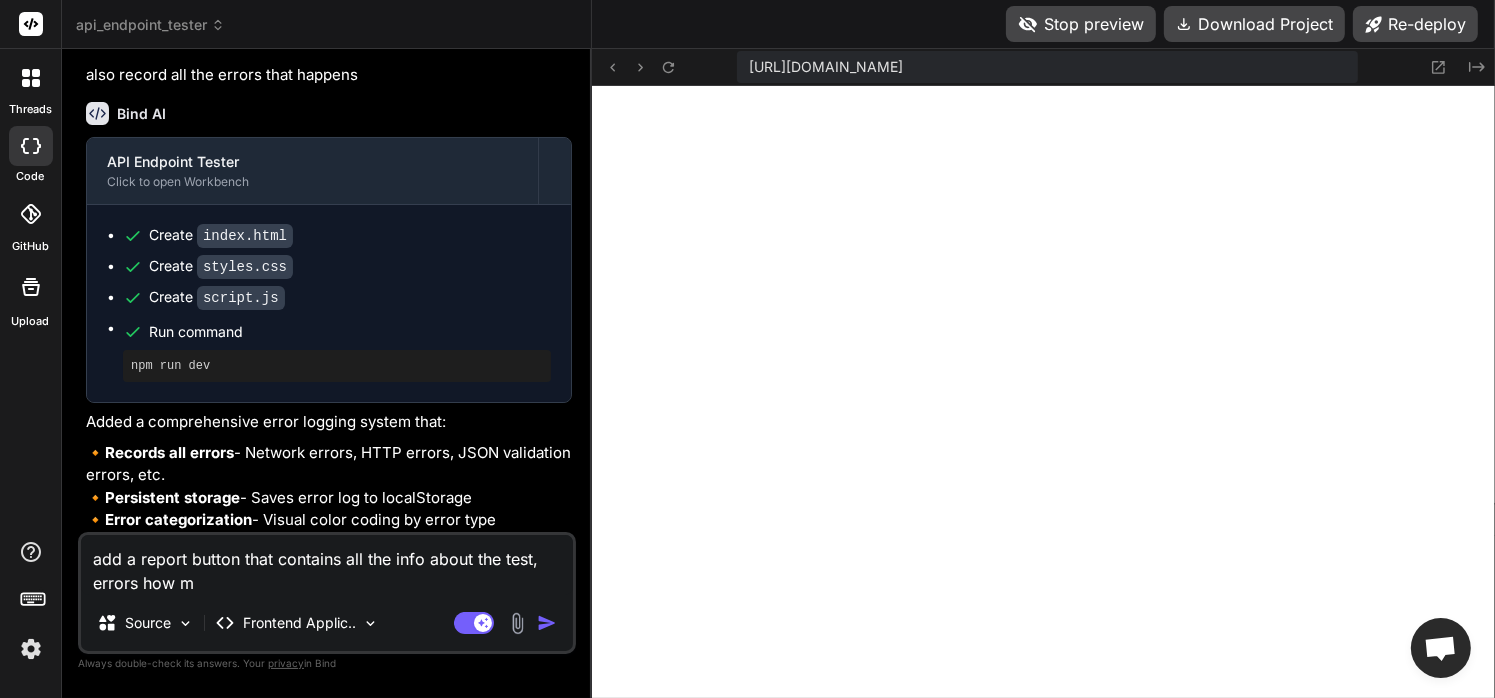 type on "add a report button that contains all the info about the test, errors how ma" 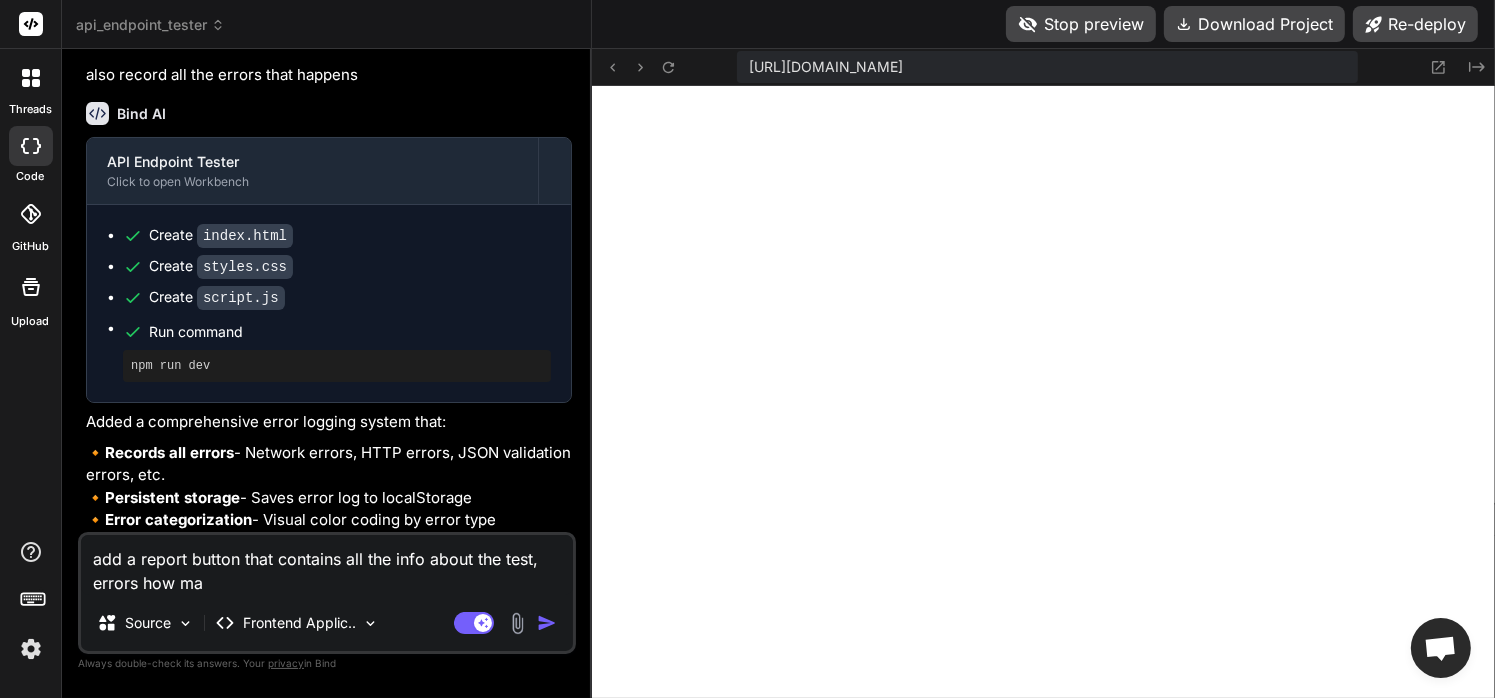 type 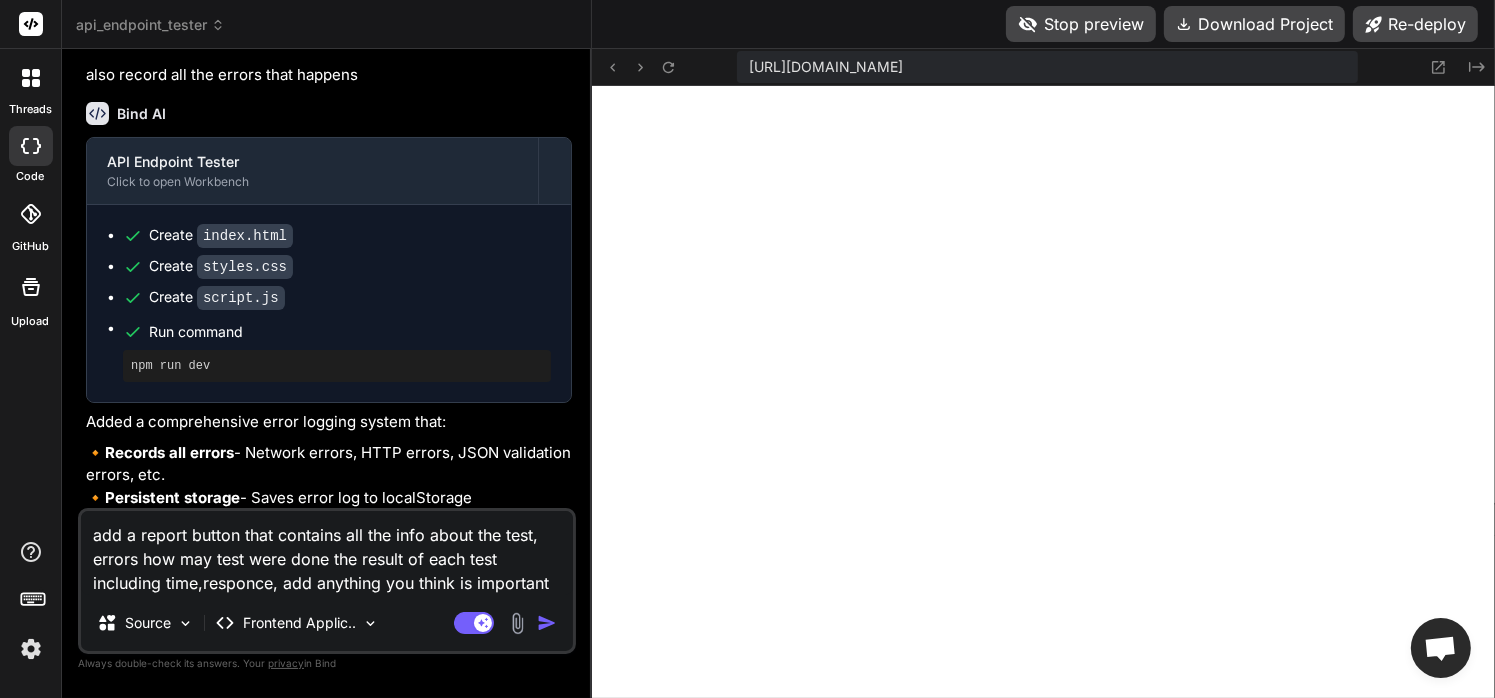 click at bounding box center [547, 623] 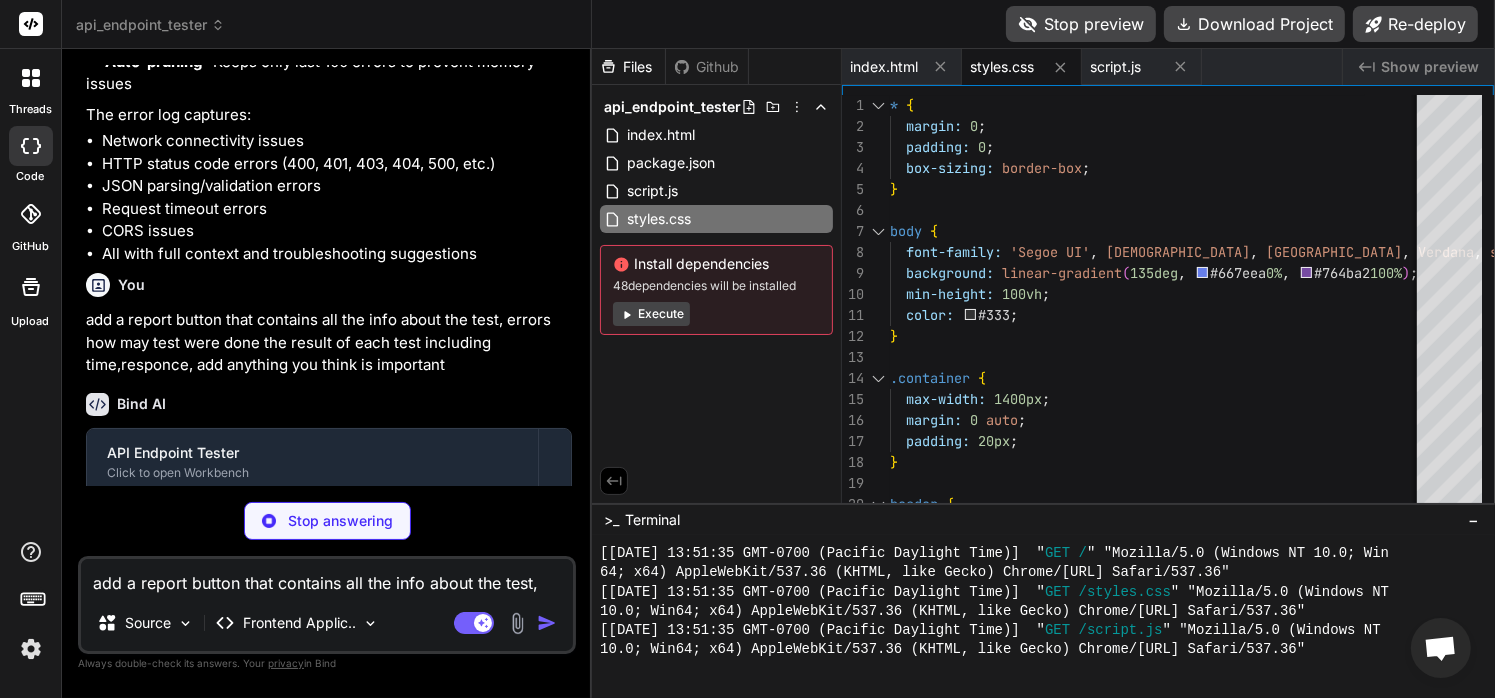 scroll, scrollTop: 3213, scrollLeft: 0, axis: vertical 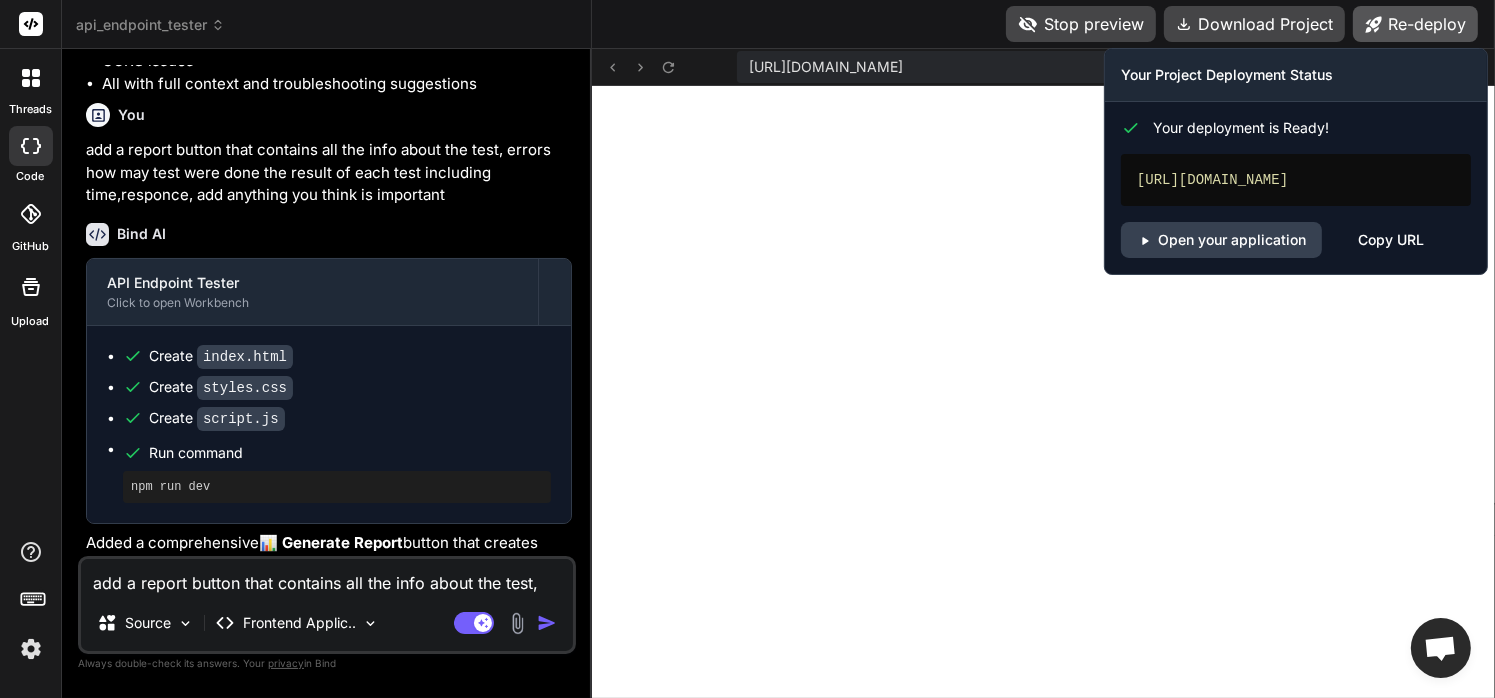 click on "Re-deploy" at bounding box center [1415, 24] 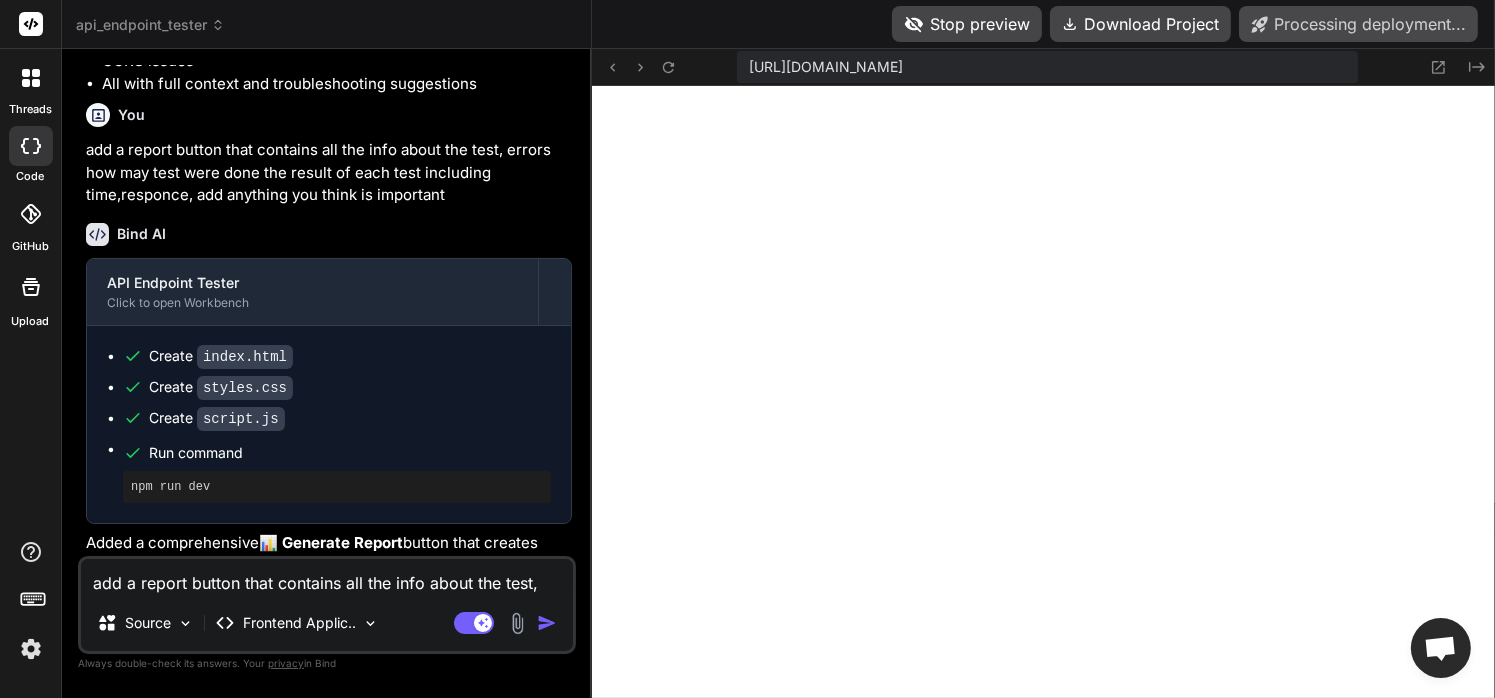scroll, scrollTop: 3213, scrollLeft: 0, axis: vertical 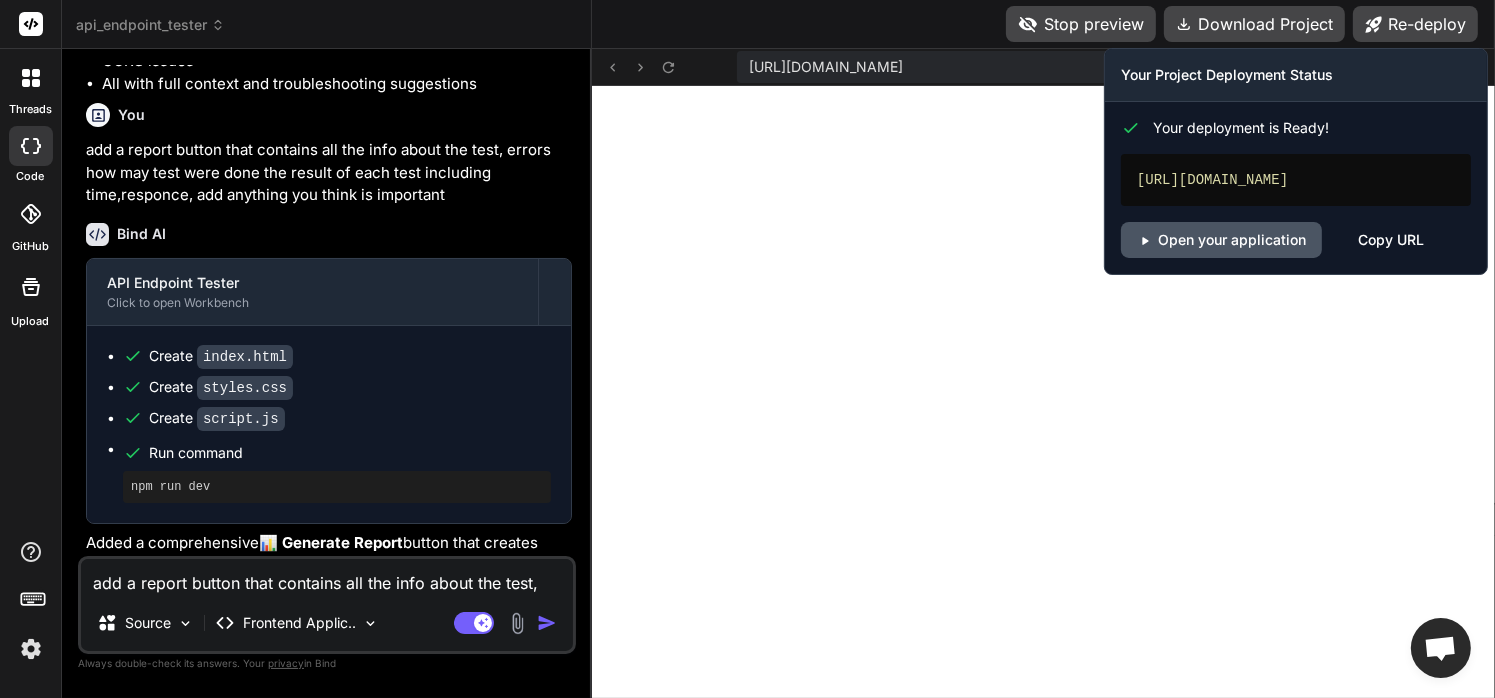click on "Open your application" at bounding box center (1221, 240) 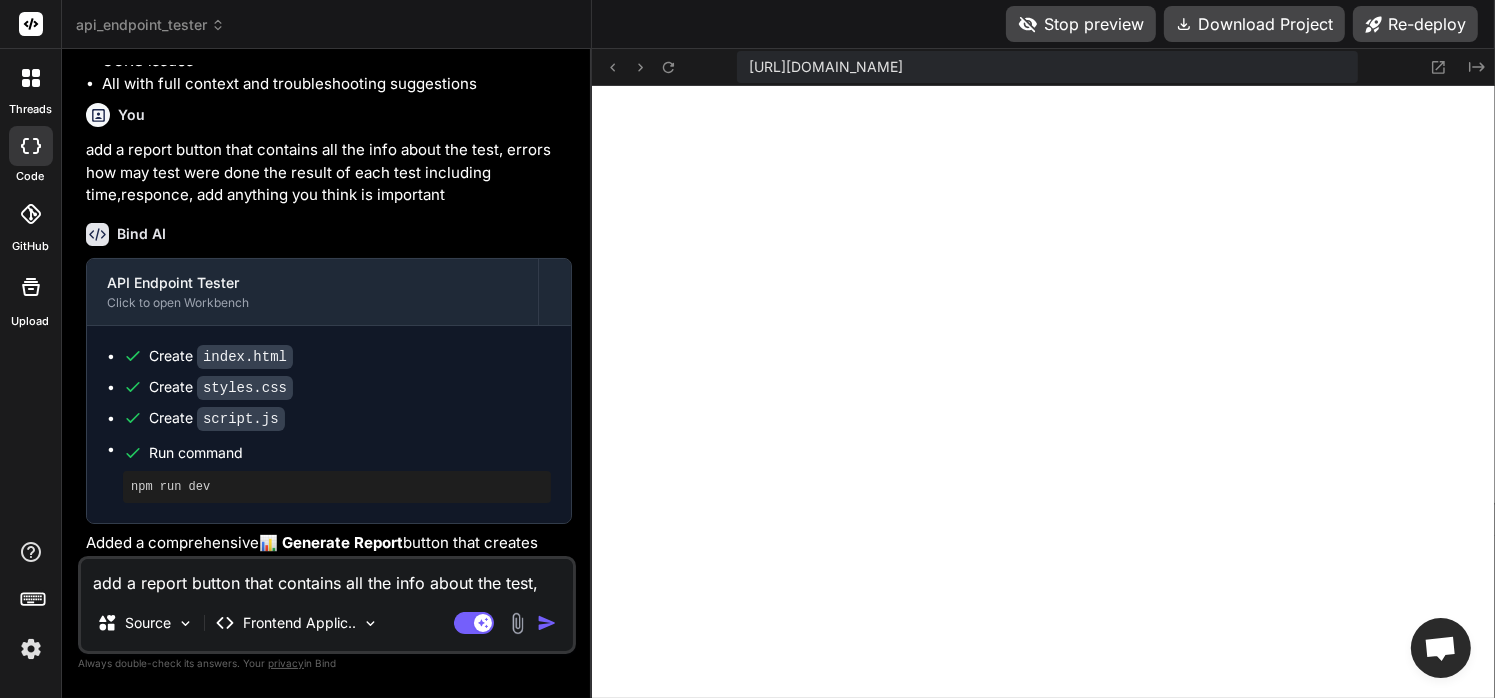 click on "add a report button that contains all the info about the test, errors how may test were done the result of each test including time,responce, add anything you think is important" at bounding box center [327, 577] 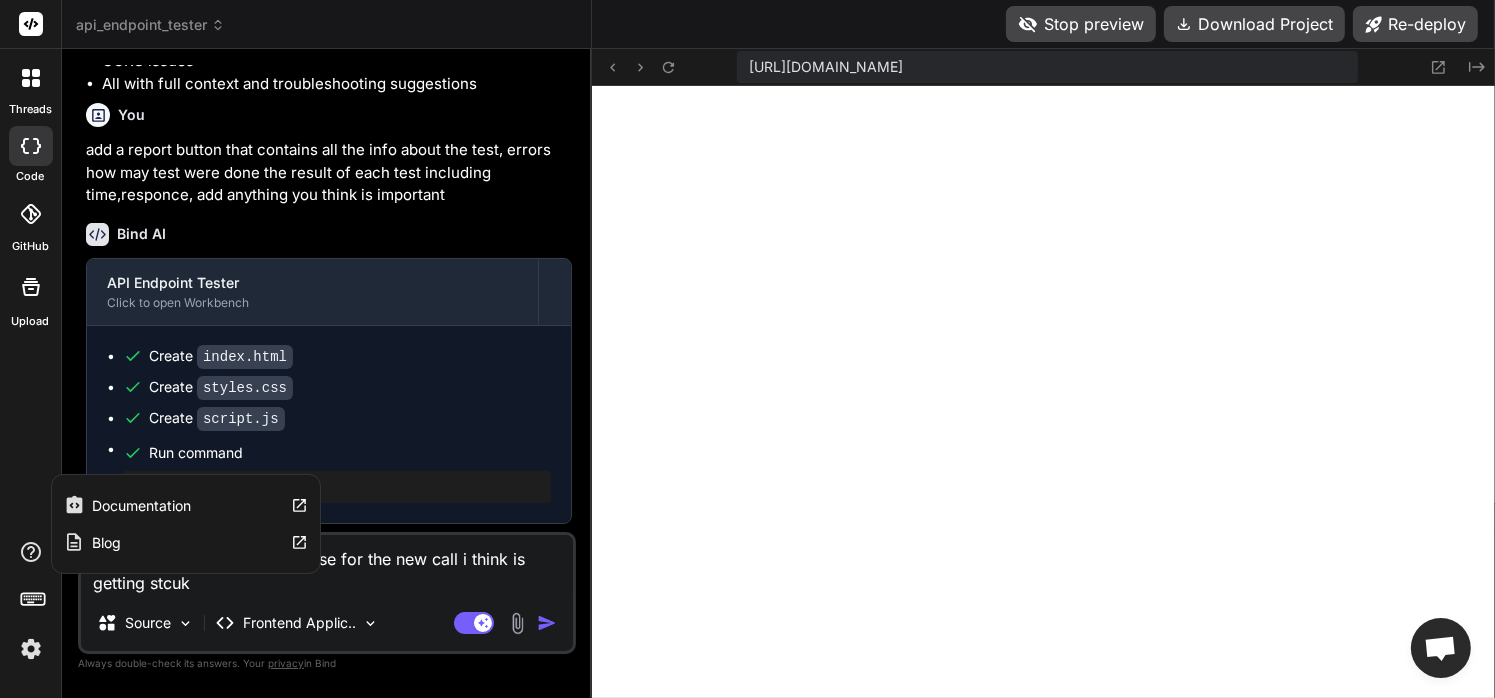 drag, startPoint x: 196, startPoint y: 585, endPoint x: 31, endPoint y: 541, distance: 170.76591 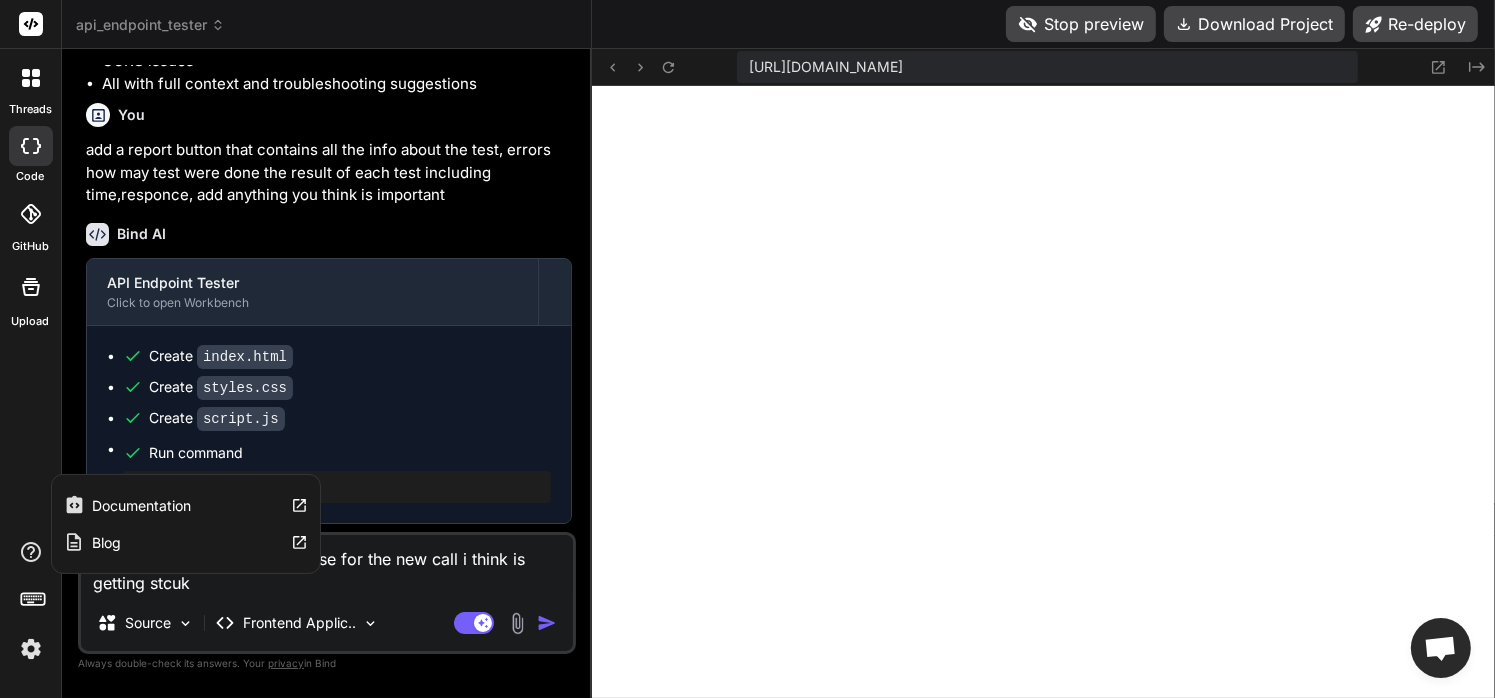 click on "threads code GitHub Upload Documentation Blog   api_endpoint_tester Created with Pixso. Bind AI Web Search Created with Pixso. Code Generator You i need an API endpoint tester bearer token out out is json
Bind AI 🔹  Project : API Endpoint Tester
🔧  Tech Stack : HTML + CSS + JavaScript
📁  Files :
index.html (main interface)
styles.css (styling)
script.js (API testing logic)
package.json (dev server setup)
Features :
Bearer token authentication
JSON response formatting
Multiple HTTP methods (GET, POST, PUT, DELETE)
Request headers and body editor
Response viewer with syntax highlighting
Shall I go ahead and build this? You yes
Bind AI API Endpoint Tester Click to open Workbench Create   package.json Create   index.html Create   styles.css Create   script.js Run command npm install This message appears to be truncated. The response may be incomplete. You add a card where i can see a detail error explanation for trouble  shooting
Bind AI API Endpoint Tester Create" at bounding box center [747, 349] 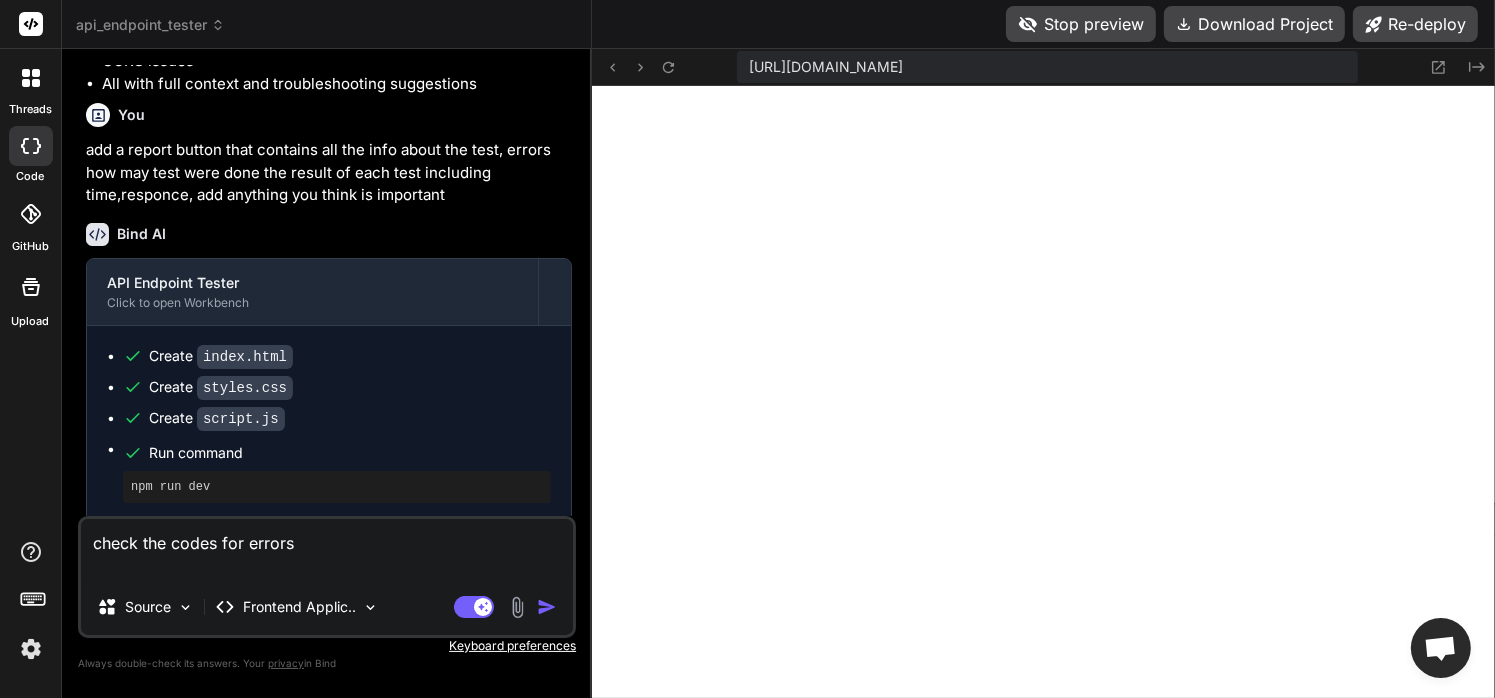 click at bounding box center [547, 607] 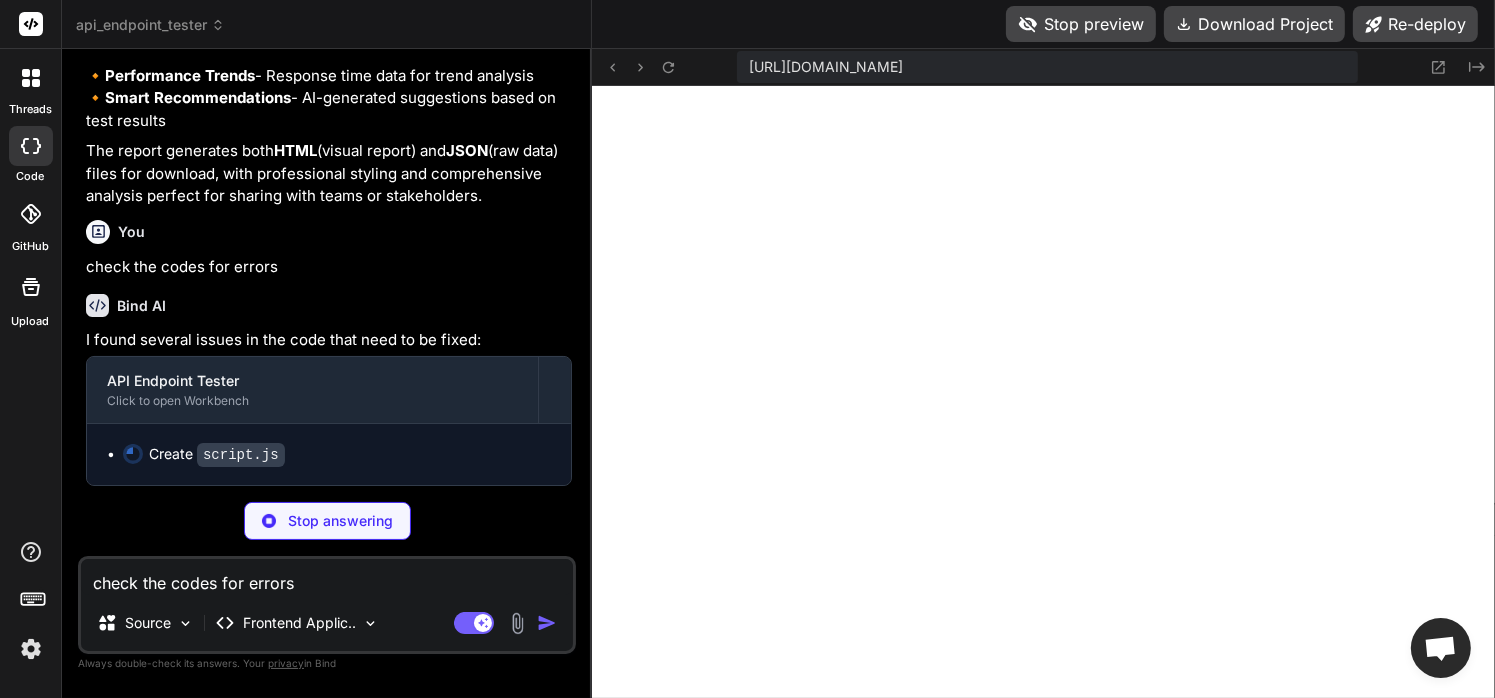 scroll, scrollTop: 4128, scrollLeft: 0, axis: vertical 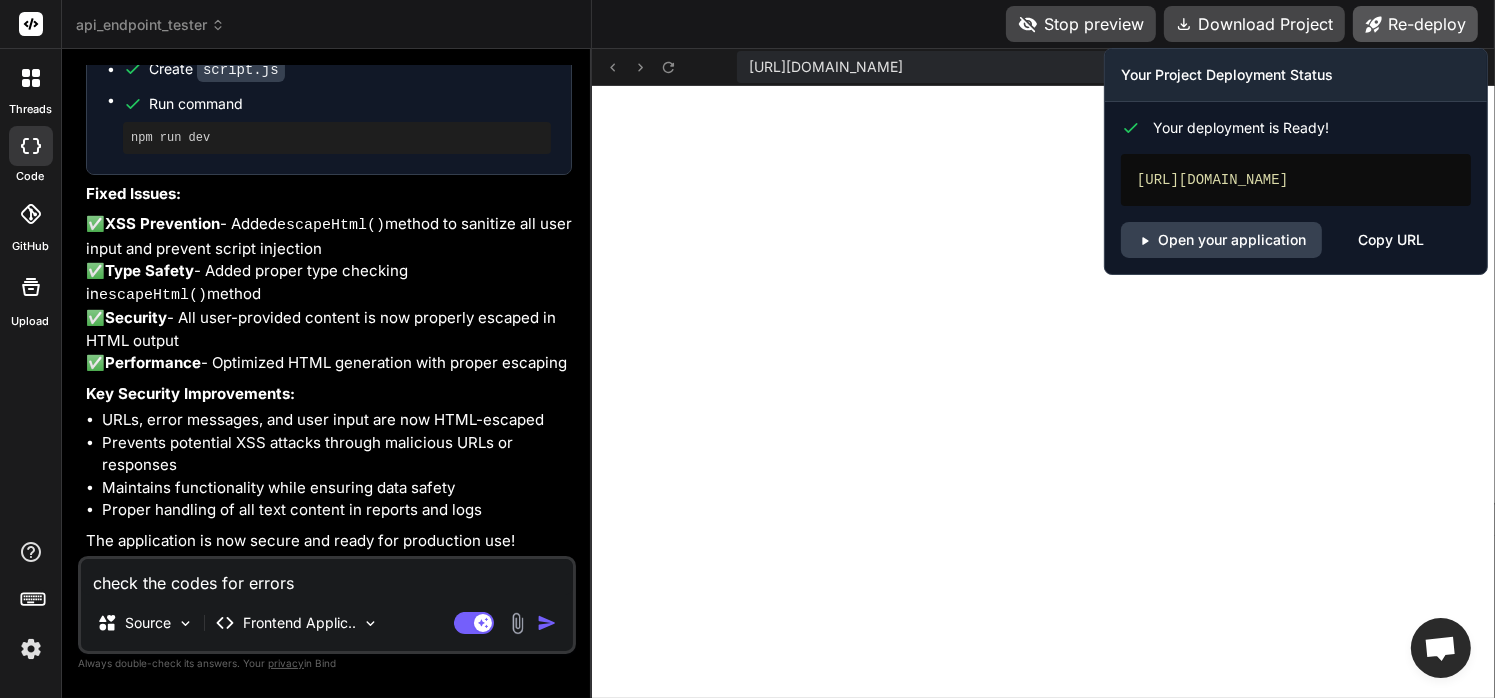 click on "Re-deploy" at bounding box center [1415, 24] 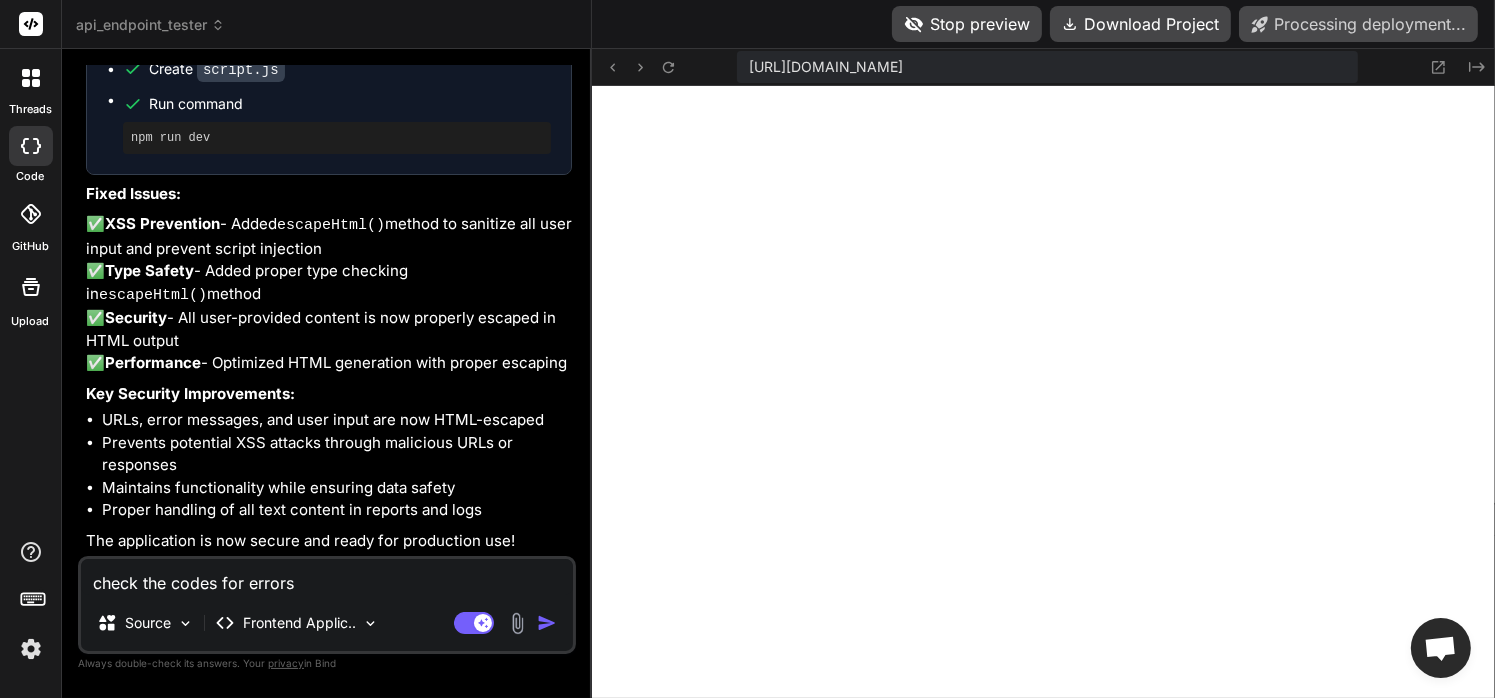 scroll, scrollTop: 4581, scrollLeft: 0, axis: vertical 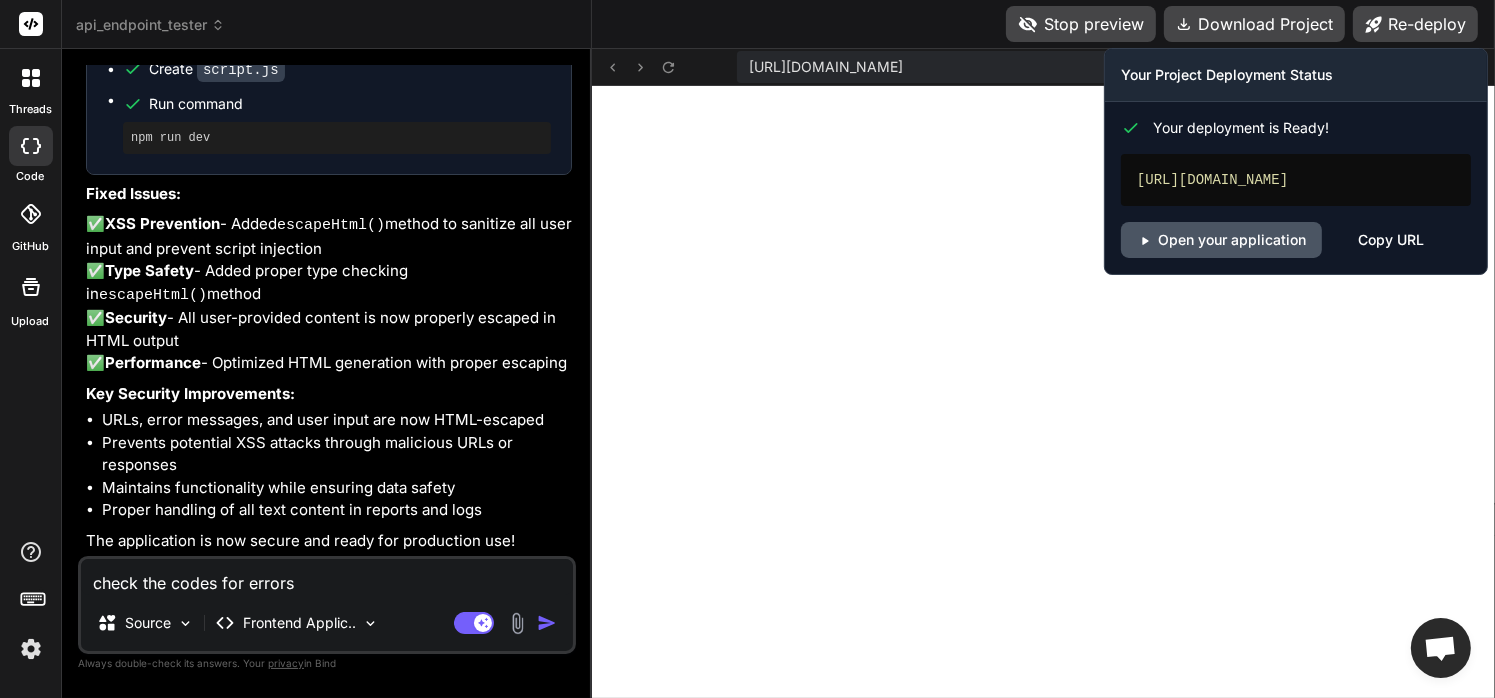 click on "Open your application" at bounding box center (1221, 240) 